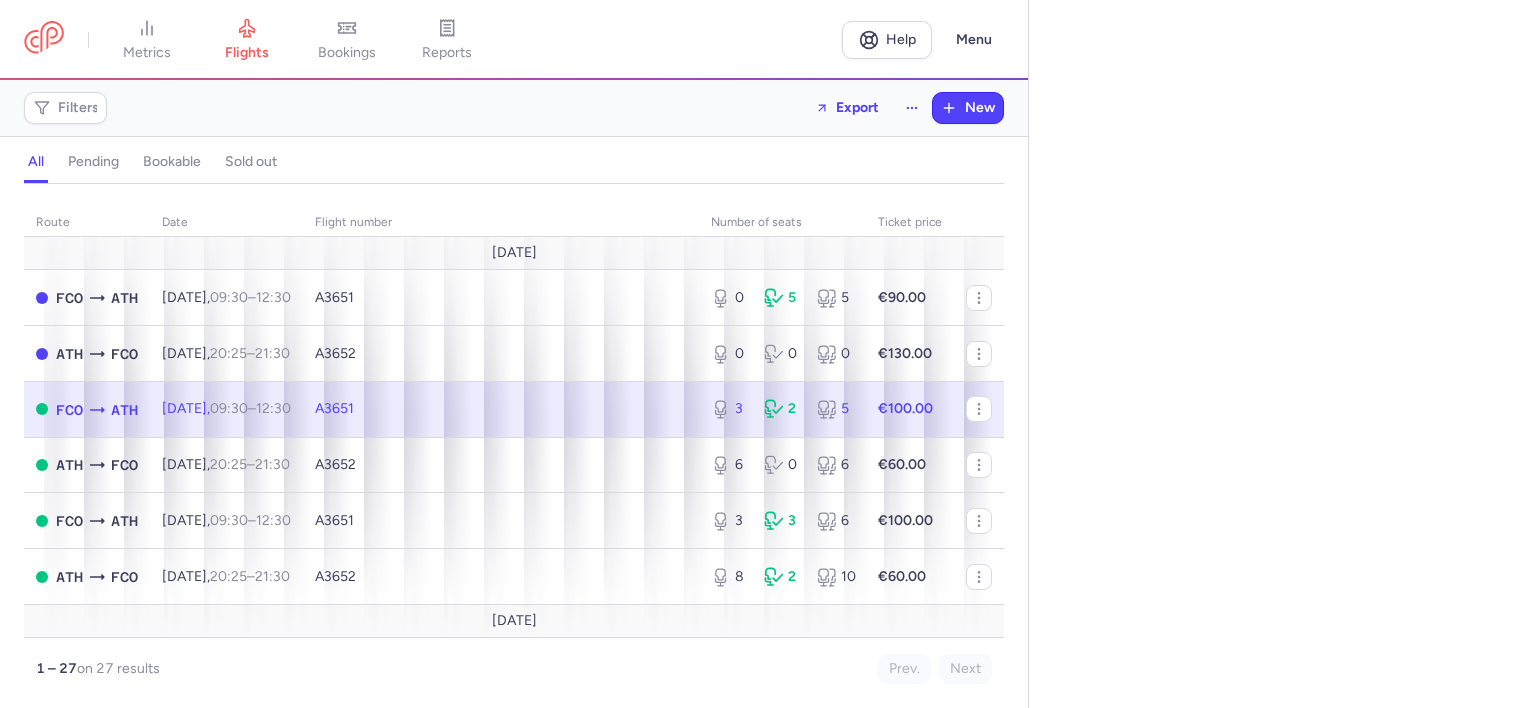 scroll, scrollTop: 0, scrollLeft: 0, axis: both 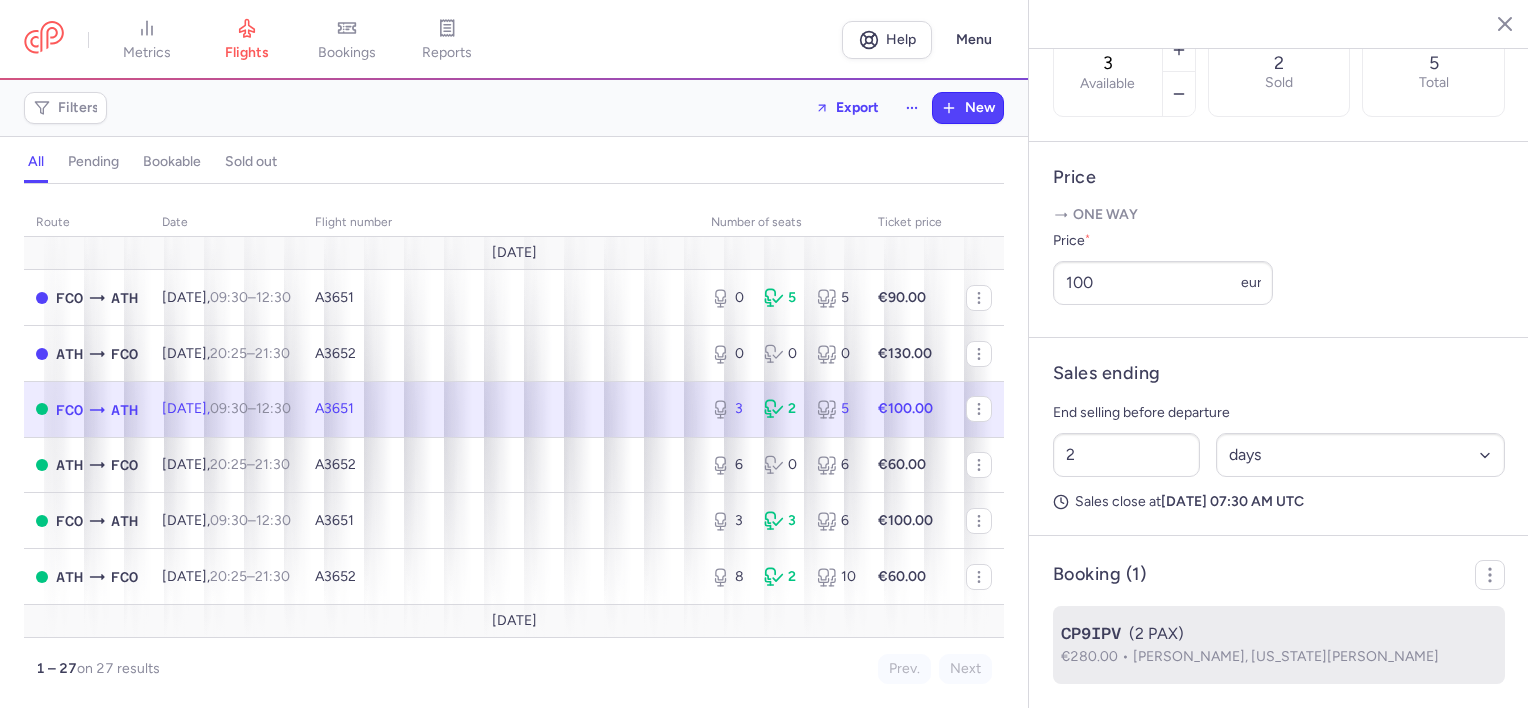 click on "CP9IPV  (2 PAX)" at bounding box center [1279, 634] 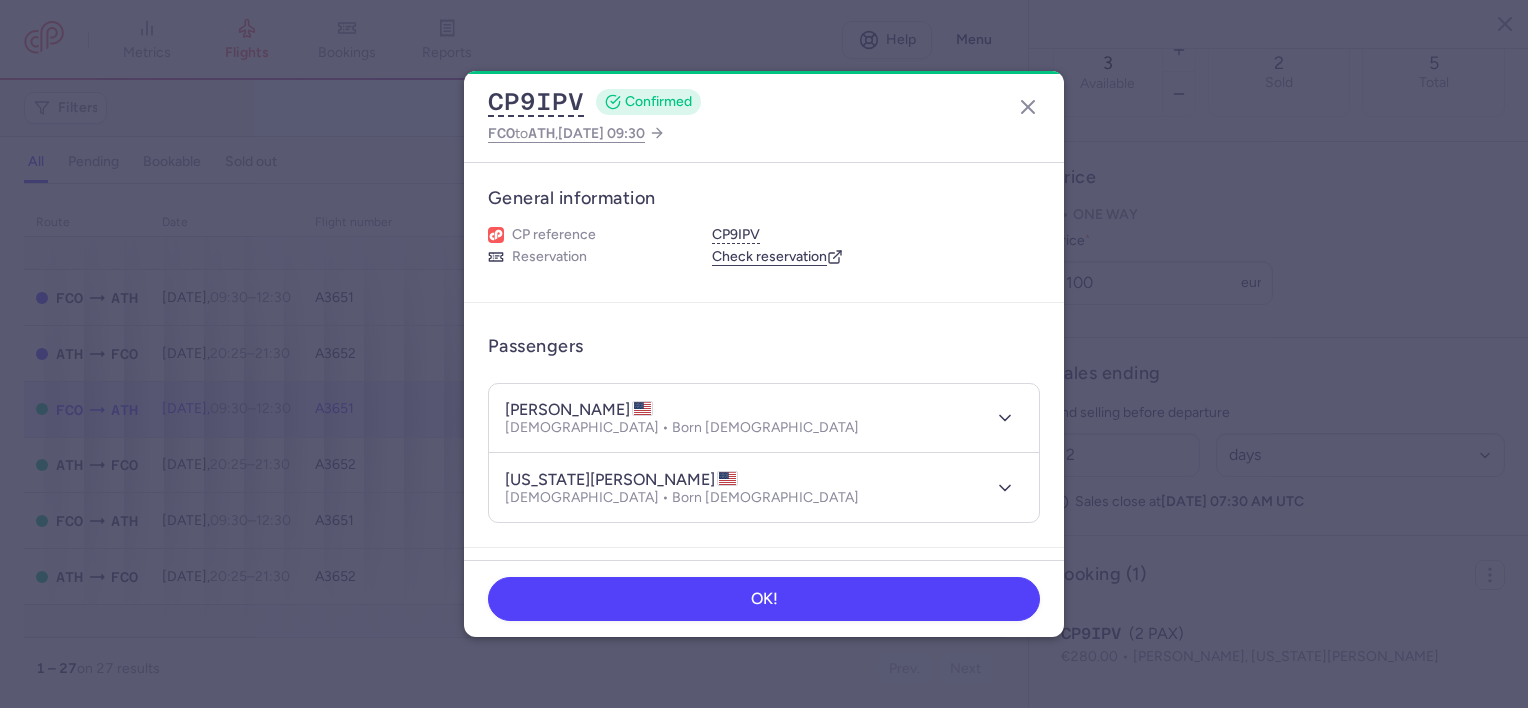 type 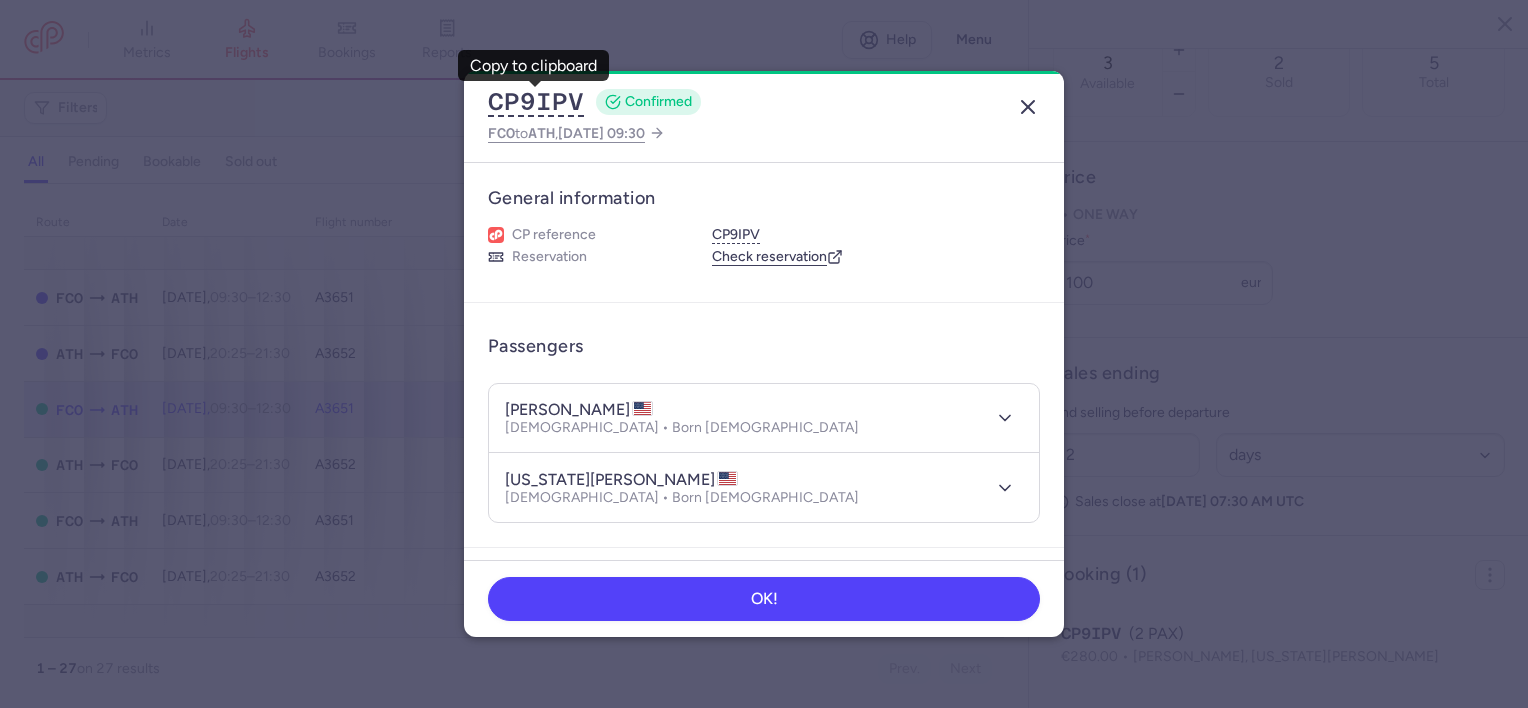 click 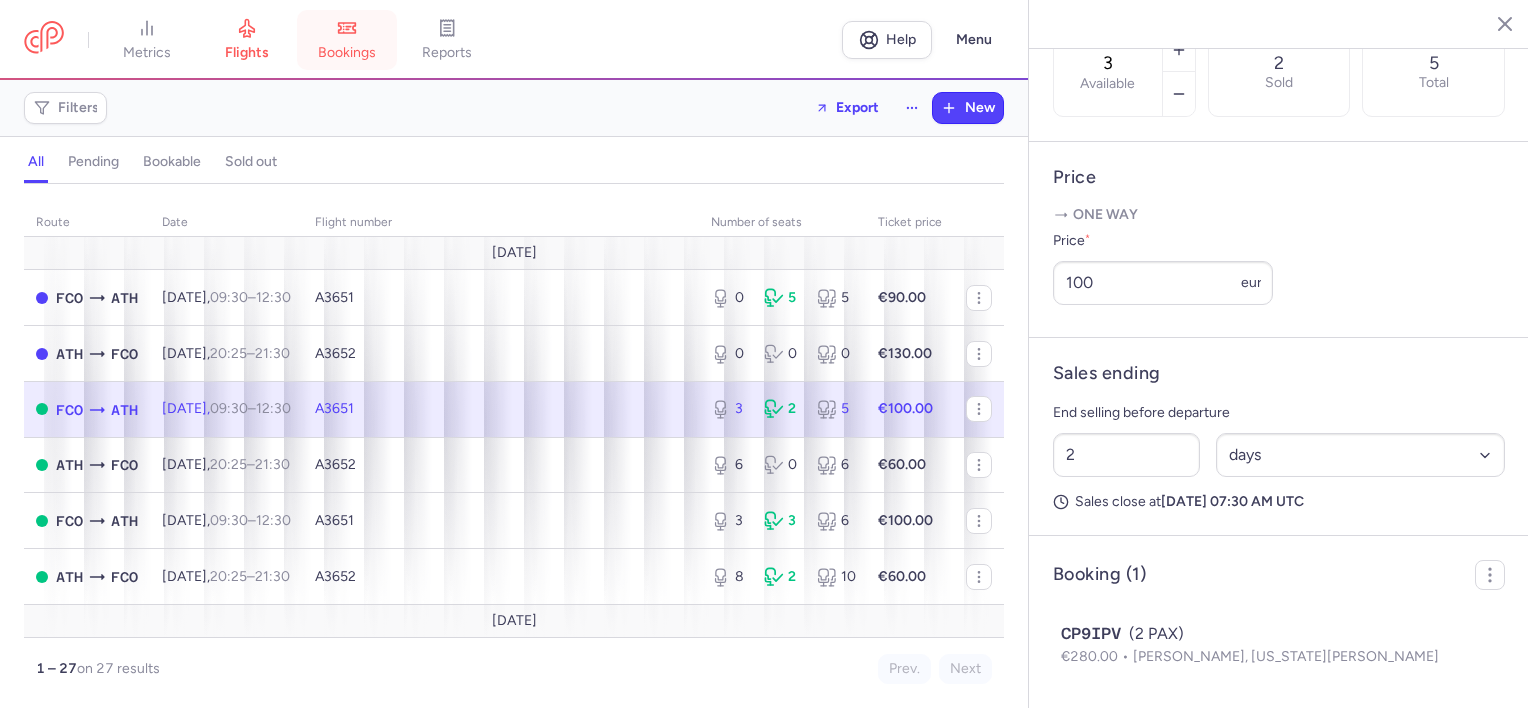 click on "bookings" at bounding box center (347, 53) 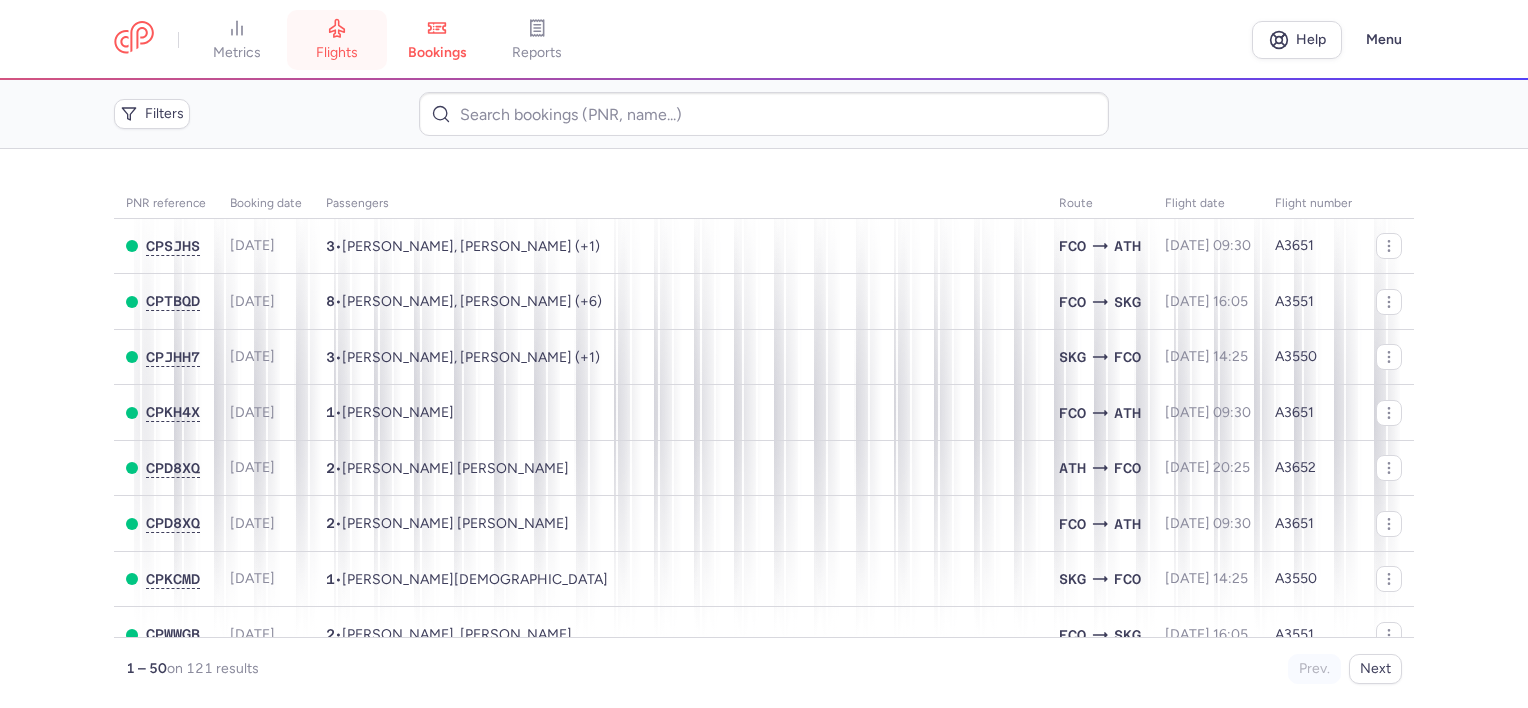 click on "flights" at bounding box center [337, 40] 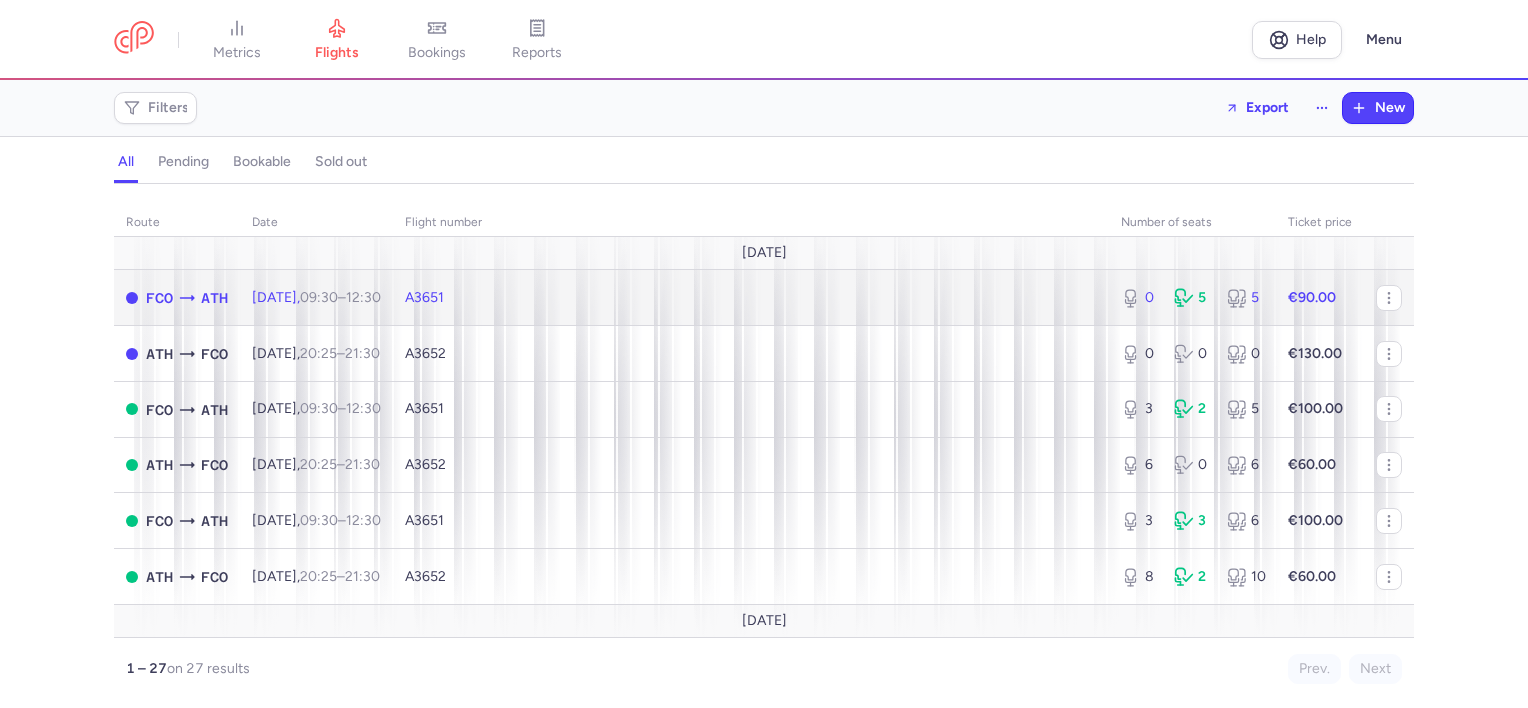 click on "[DATE]  09:30  –  12:30  +0" 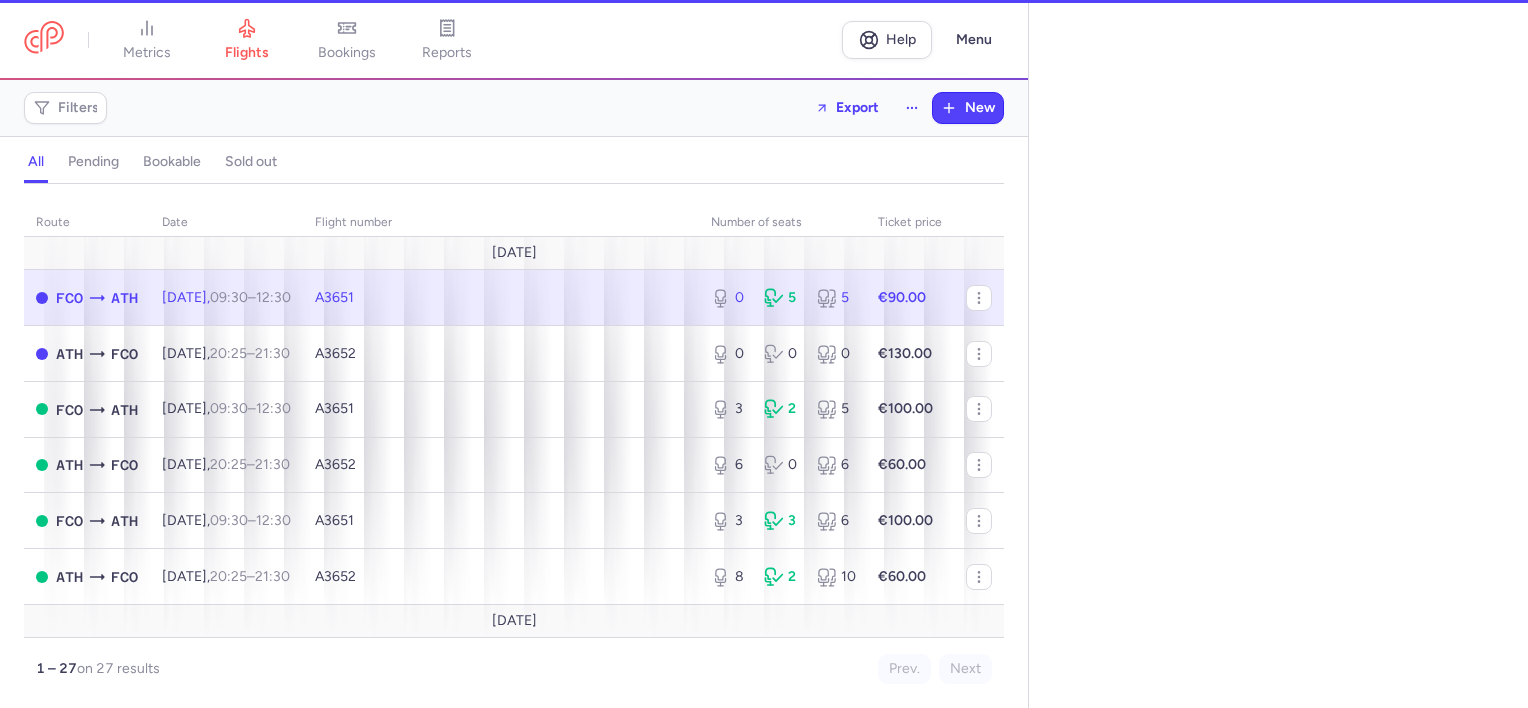 select on "days" 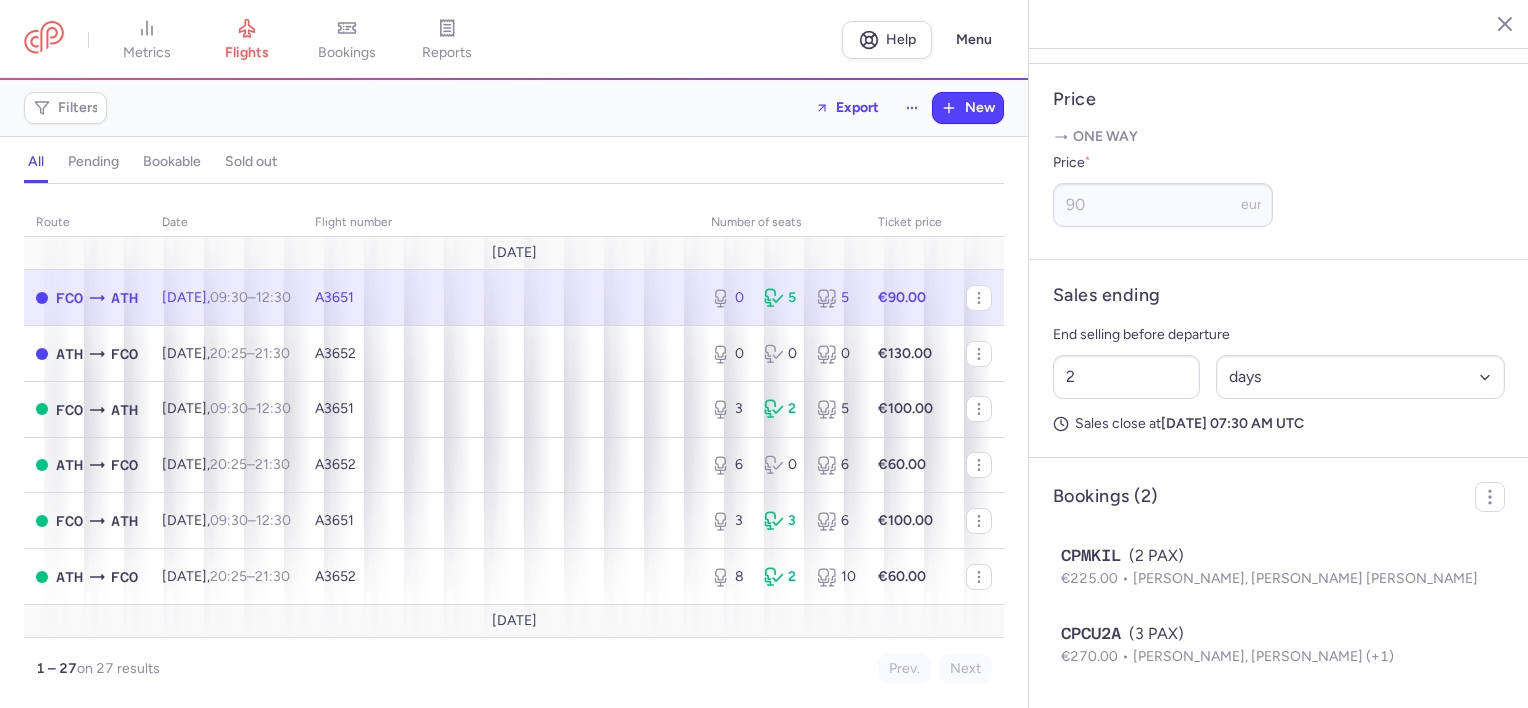scroll, scrollTop: 800, scrollLeft: 0, axis: vertical 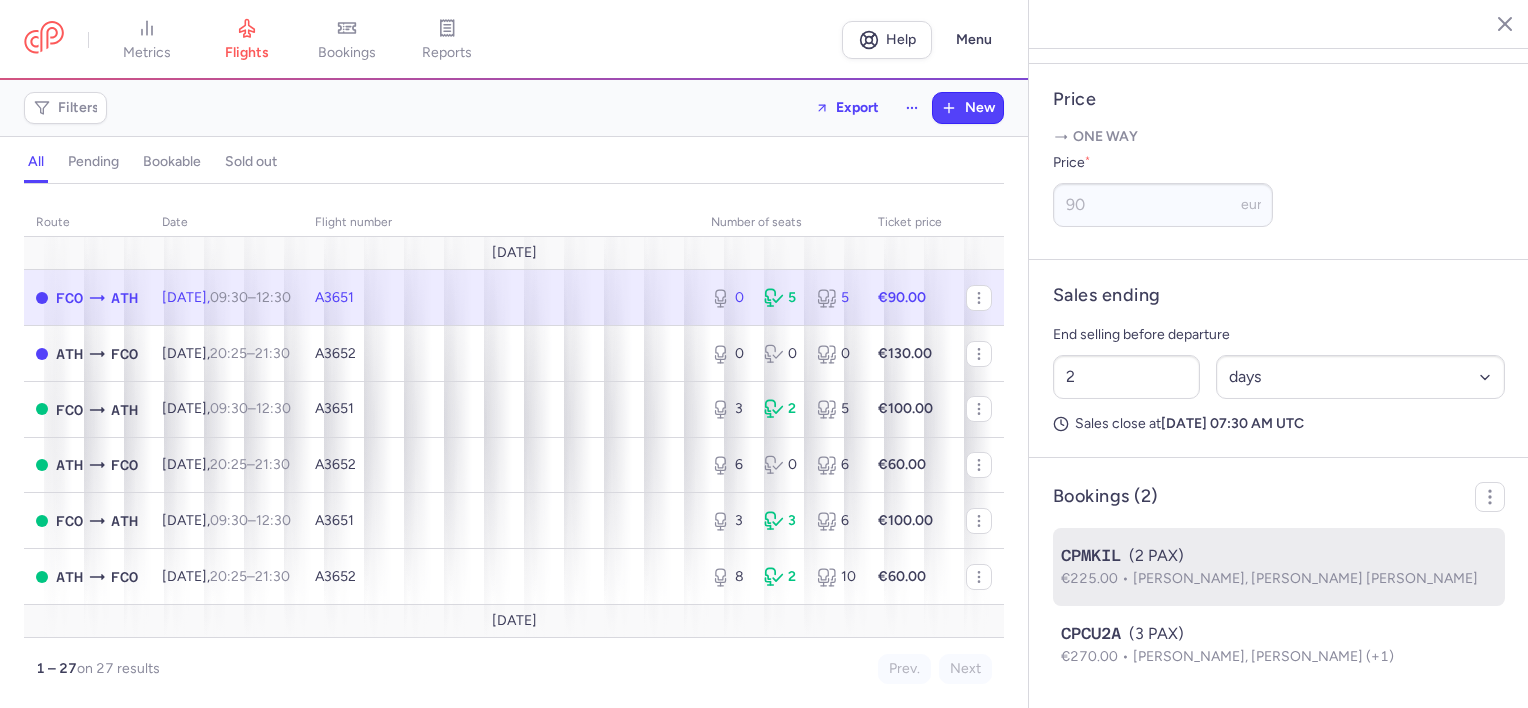 click on "[PERSON_NAME], [PERSON_NAME] [PERSON_NAME]" at bounding box center [1305, 578] 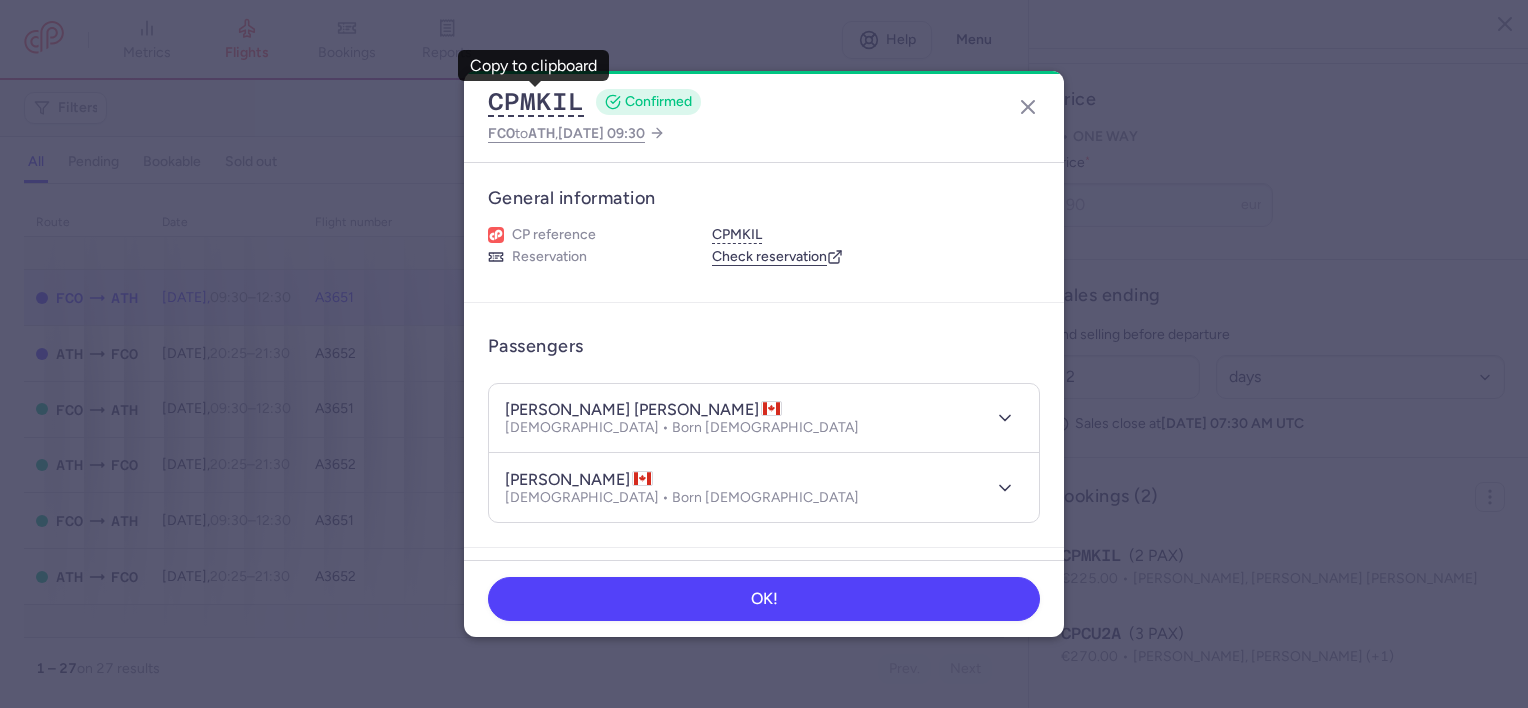 click on "[PERSON_NAME] [PERSON_NAME]" at bounding box center [643, 410] 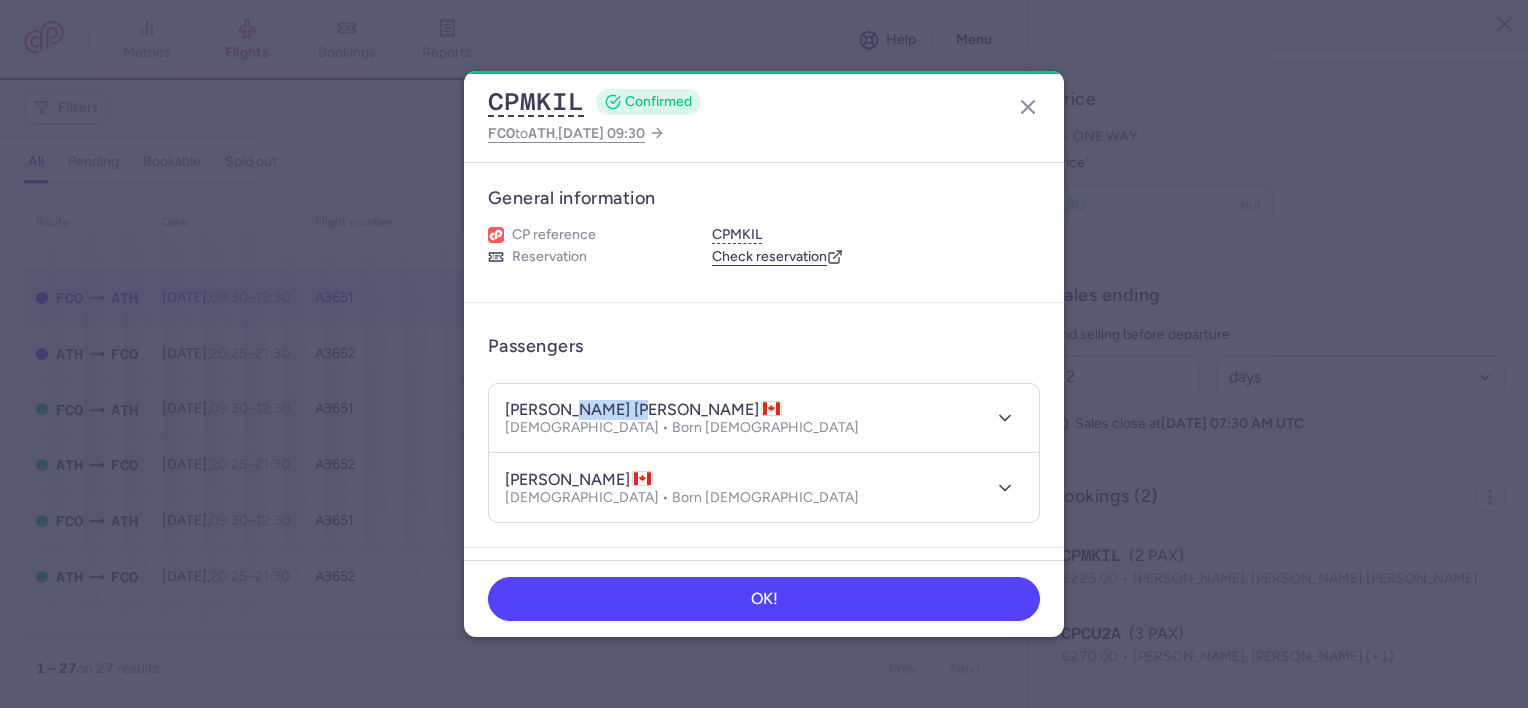 click on "[PERSON_NAME] [PERSON_NAME]" at bounding box center [643, 410] 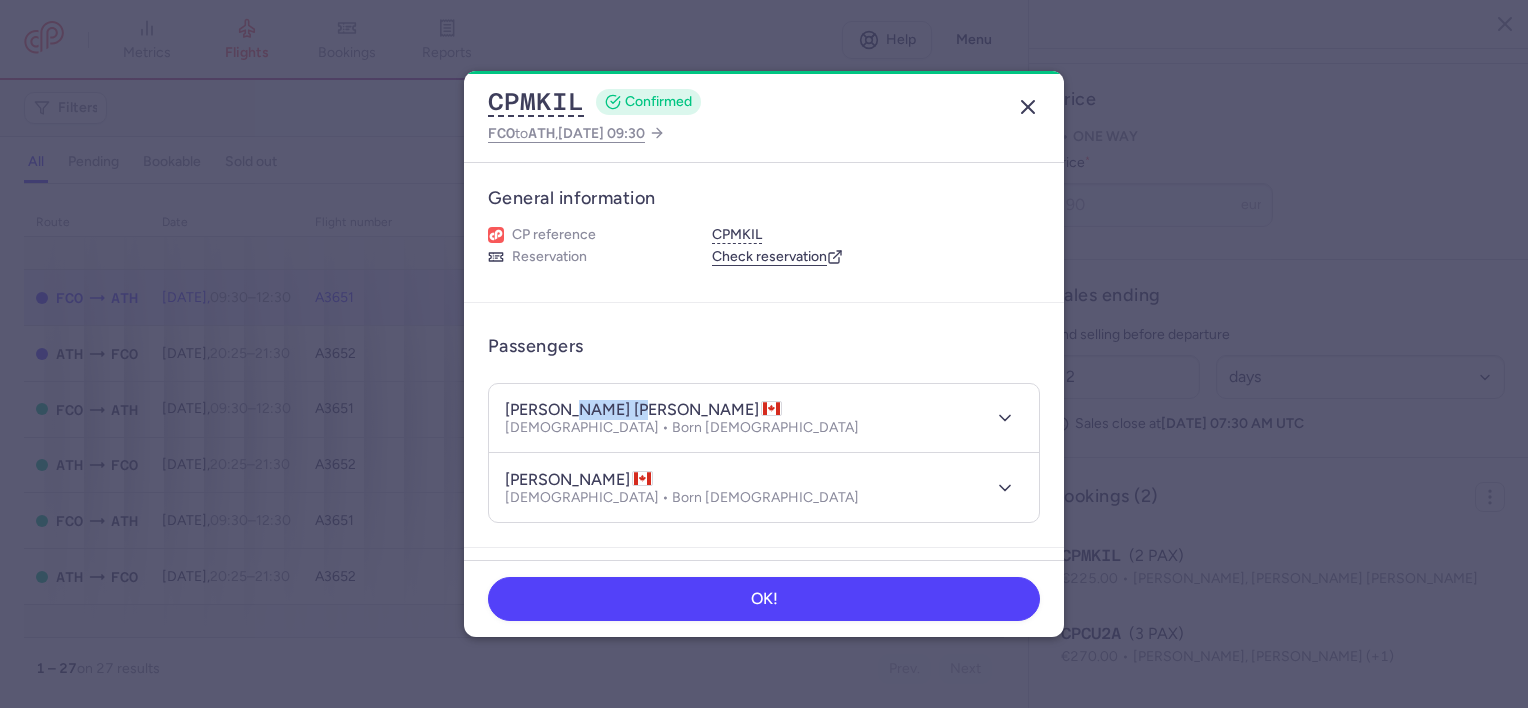 click 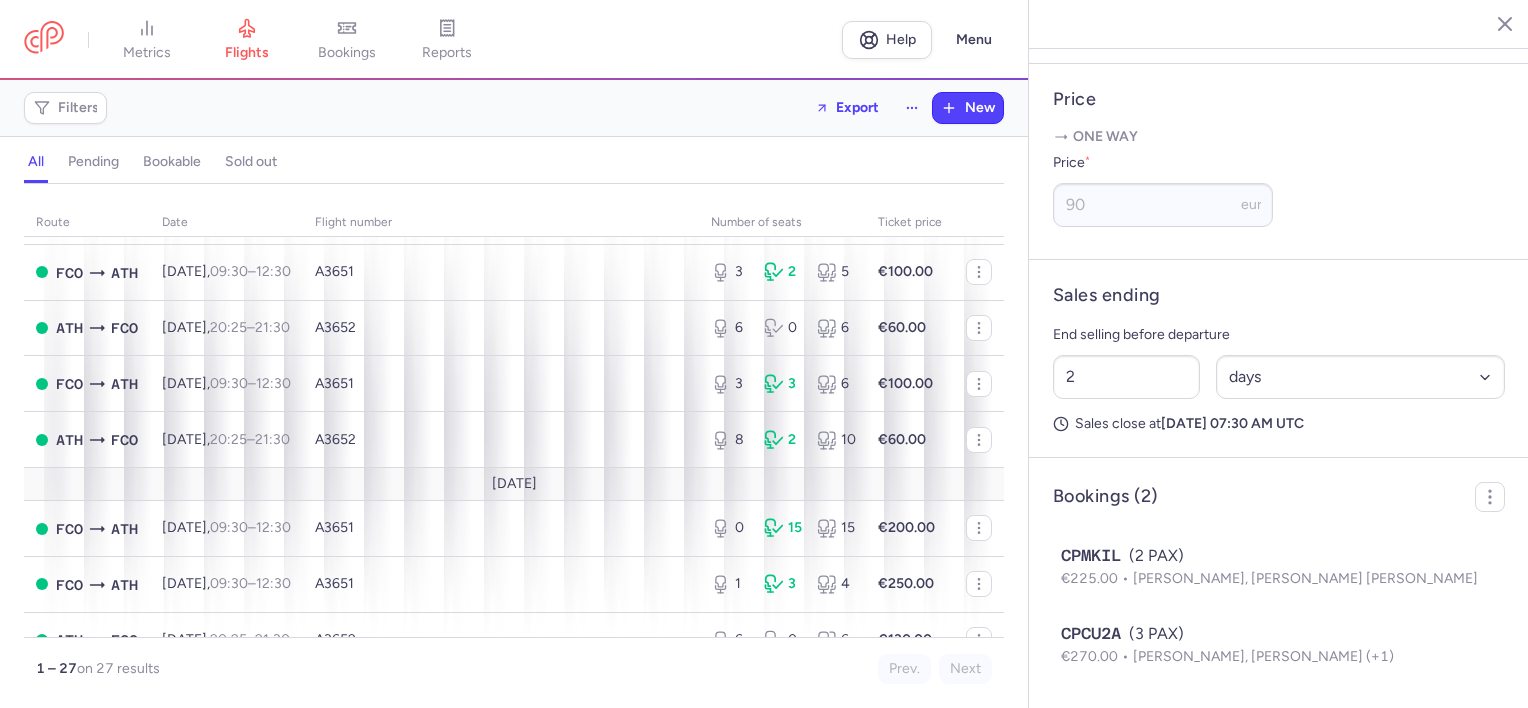 scroll, scrollTop: 0, scrollLeft: 0, axis: both 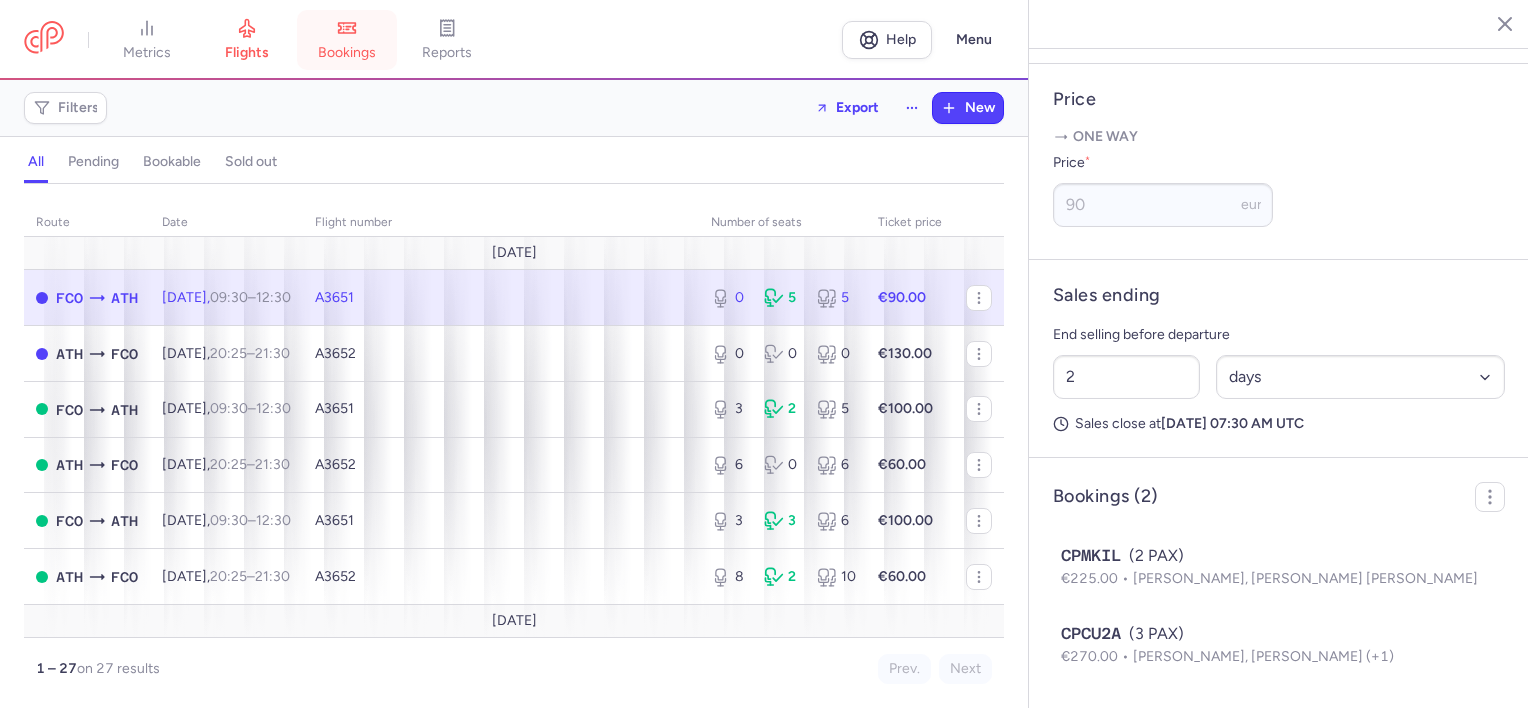 click on "bookings" at bounding box center (347, 40) 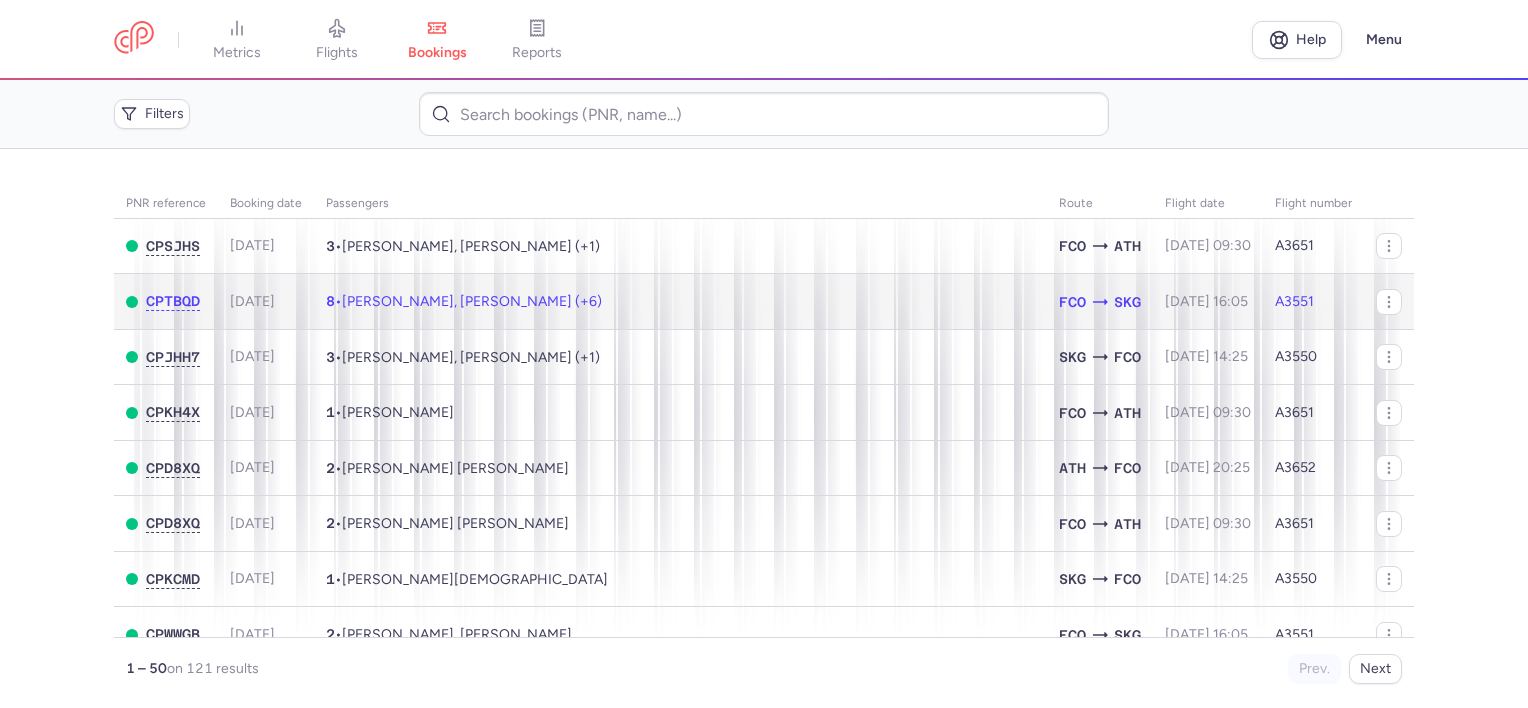 click on "[PERSON_NAME], [PERSON_NAME] (+6)" at bounding box center [472, 301] 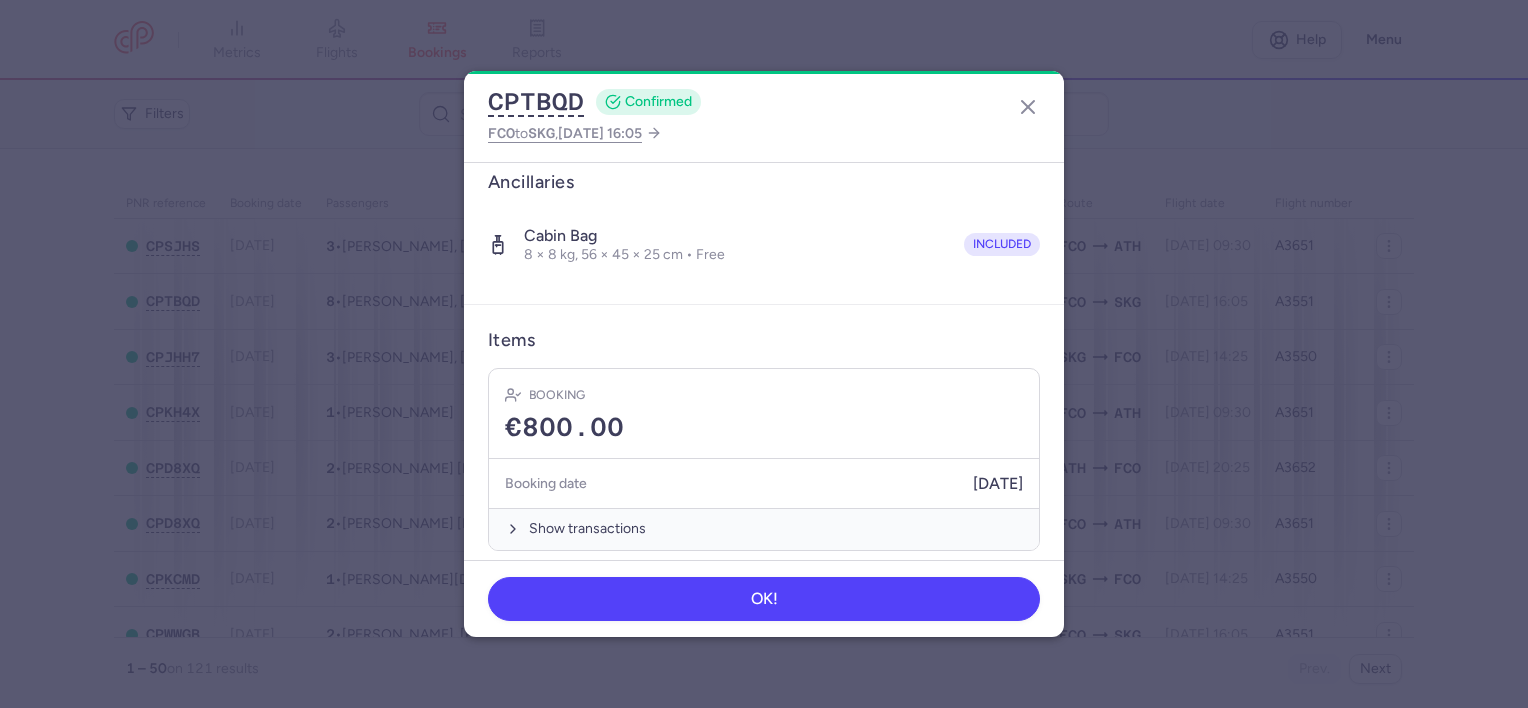 scroll, scrollTop: 824, scrollLeft: 0, axis: vertical 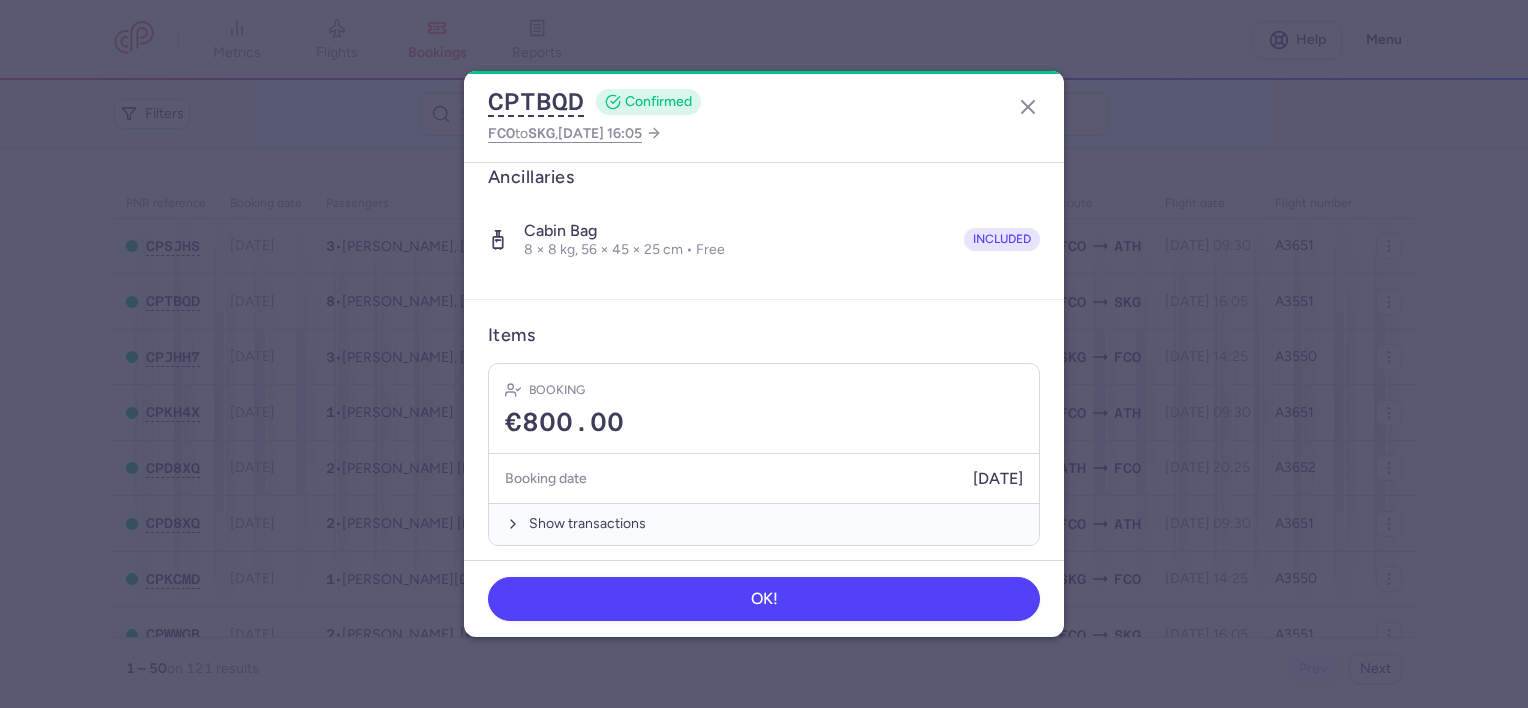 click on "CPTBQD  CONFIRMED FCO  to  SKG ,  [DATE] 16:05 General information CP reference CPTBQD Reservation  Check reservation  Passengers [PERSON_NAME]  [DEMOGRAPHIC_DATA] • Born [DEMOGRAPHIC_DATA] [PERSON_NAME]  [DEMOGRAPHIC_DATA] • Born [DEMOGRAPHIC_DATA] [PERSON_NAME]  [DEMOGRAPHIC_DATA] • Born [DEMOGRAPHIC_DATA] [PERSON_NAME]  [DEMOGRAPHIC_DATA] • Born [DEMOGRAPHIC_DATA] [PERSON_NAME]  [DEMOGRAPHIC_DATA] • Born [DEMOGRAPHIC_DATA] [US_STATE][PERSON_NAME]  [DEMOGRAPHIC_DATA] • Born [DEMOGRAPHIC_DATA] [PERSON_NAME] GKOUMA  [DEMOGRAPHIC_DATA] • Born [DEMOGRAPHIC_DATA] [PERSON_NAME]  [DEMOGRAPHIC_DATA] • Born [DEMOGRAPHIC_DATA] Ancillaries Cabin bag 8 × 8 kg, 56 × 45 × 25 cm • Free included Items Booking €800.00 Booking date  [DATE]  Show transactions OK!" at bounding box center [764, 354] 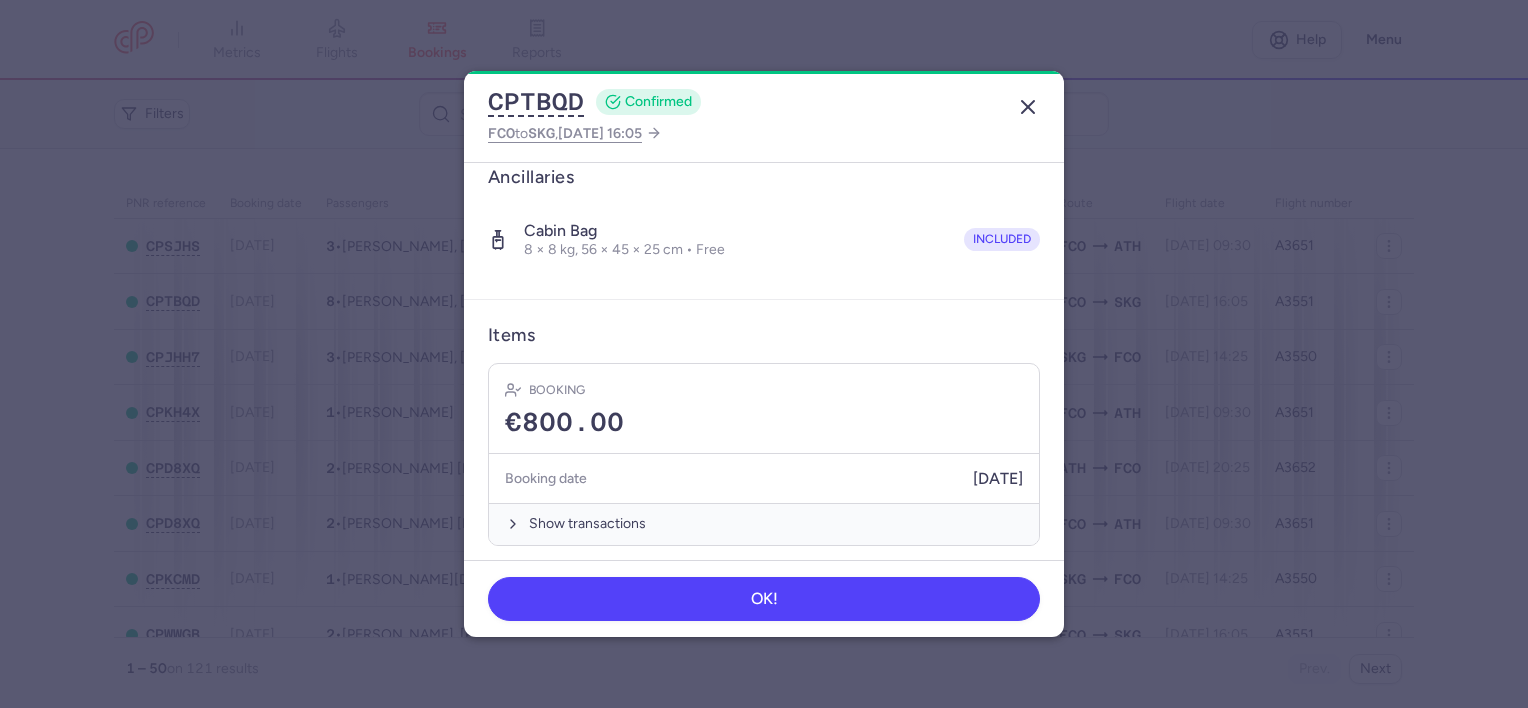 click 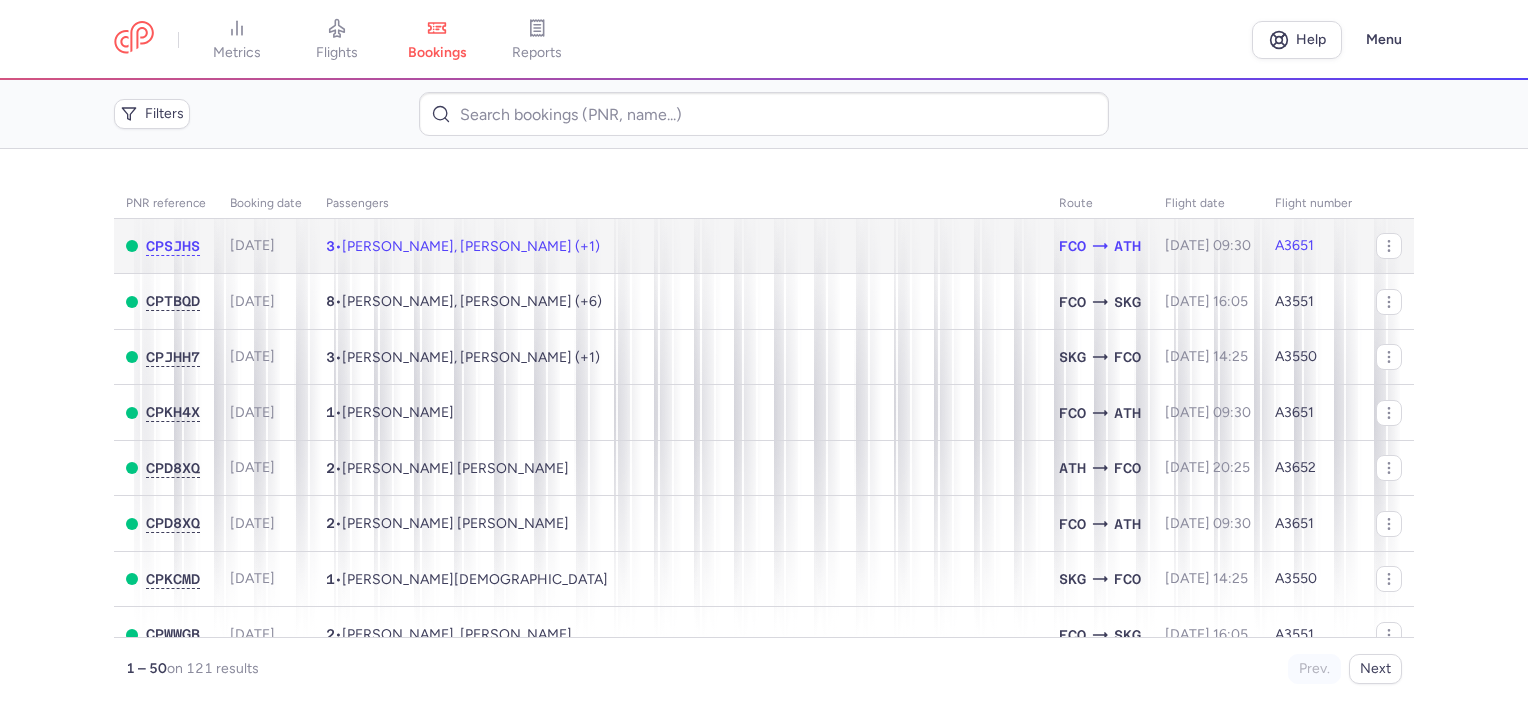 click on "3  •  [PERSON_NAME], [PERSON_NAME] (+1)" 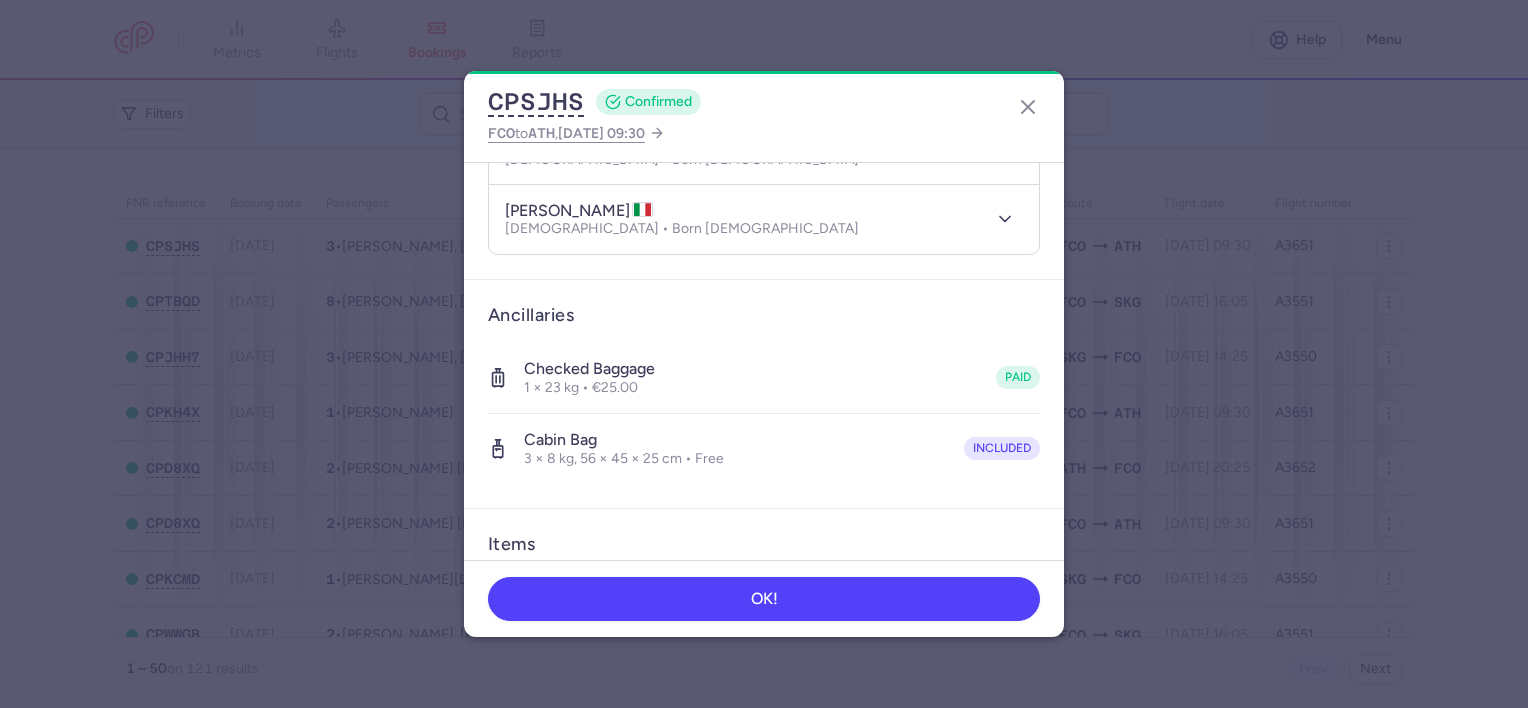 scroll, scrollTop: 551, scrollLeft: 0, axis: vertical 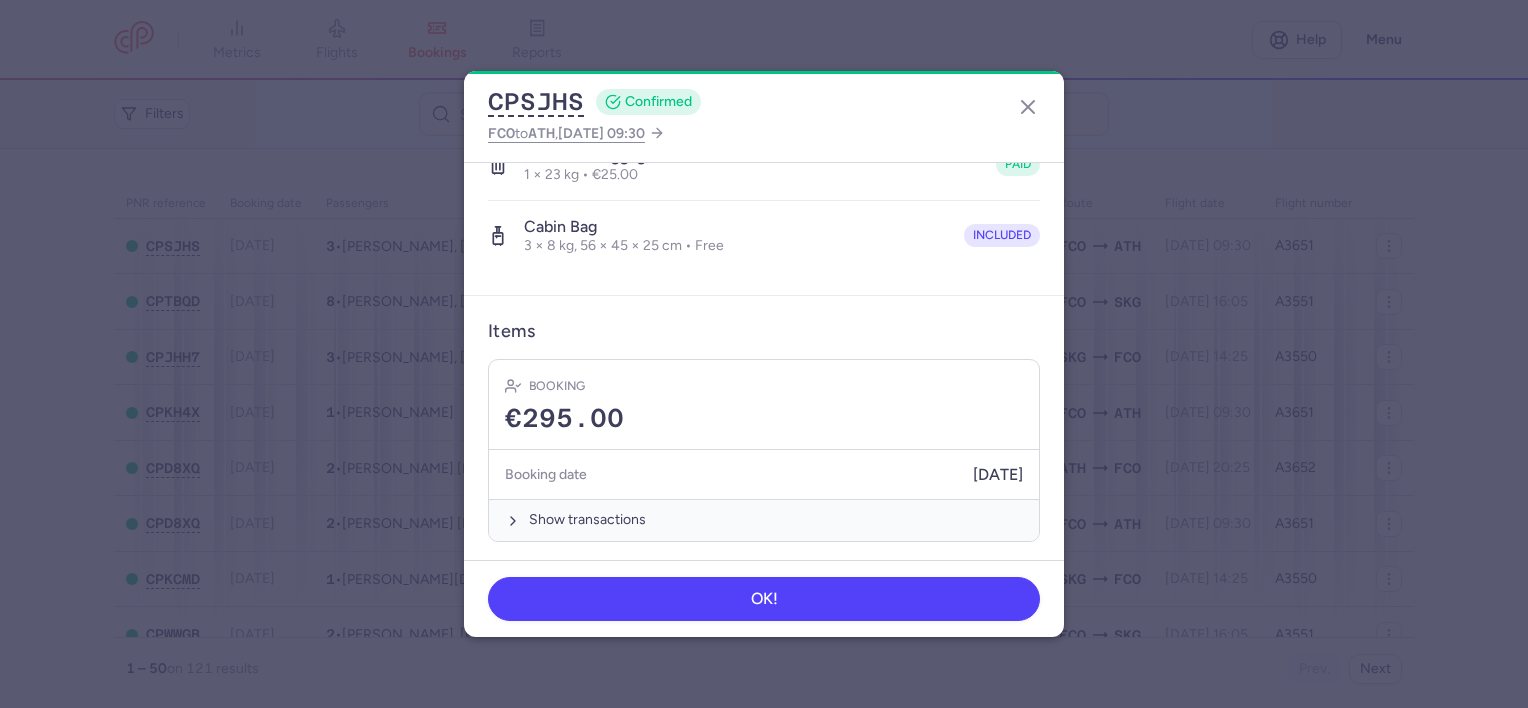 click on "Ancillaries Checked baggage 1 × 23 kg • €25.00 paid Cabin bag 3 × 8 kg, 56 × 45 × 25 cm • Free included" at bounding box center (764, 181) 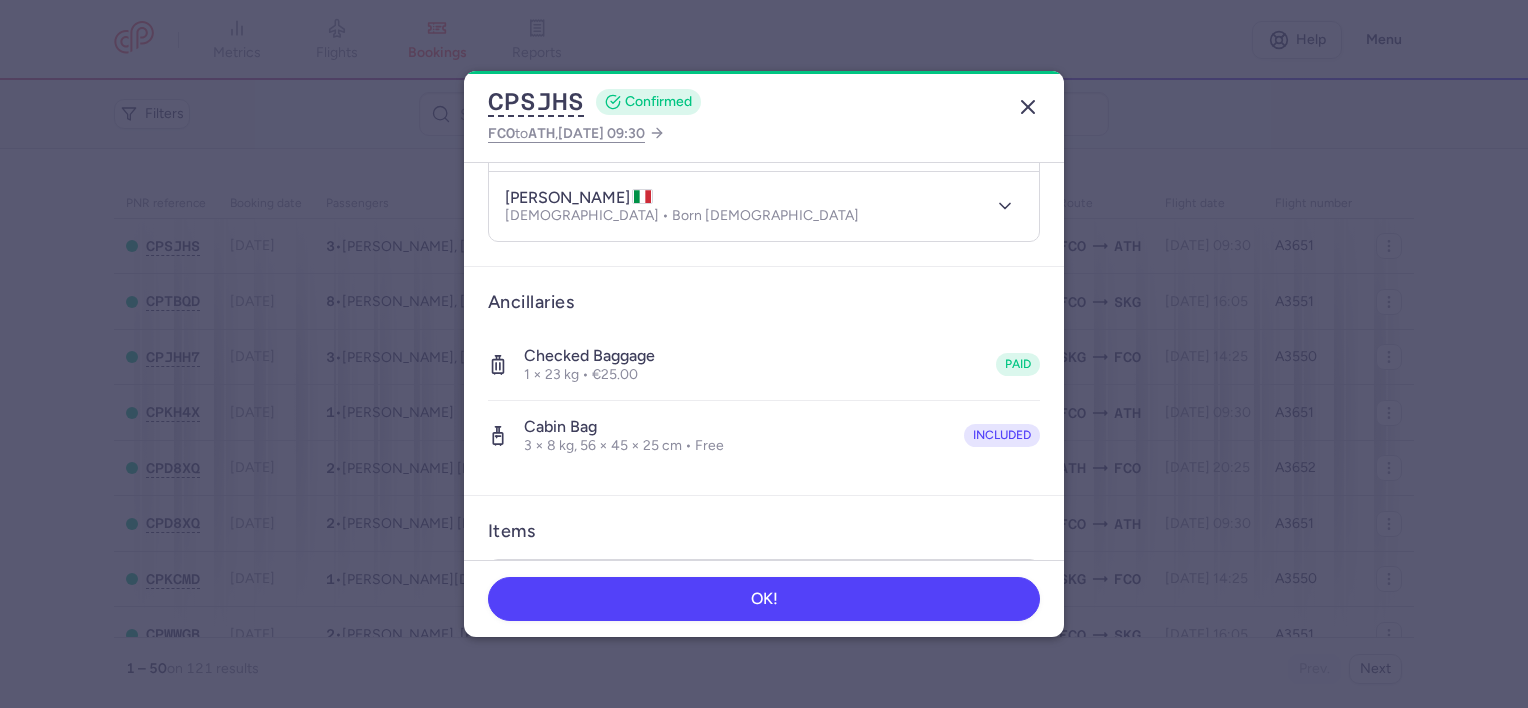 click 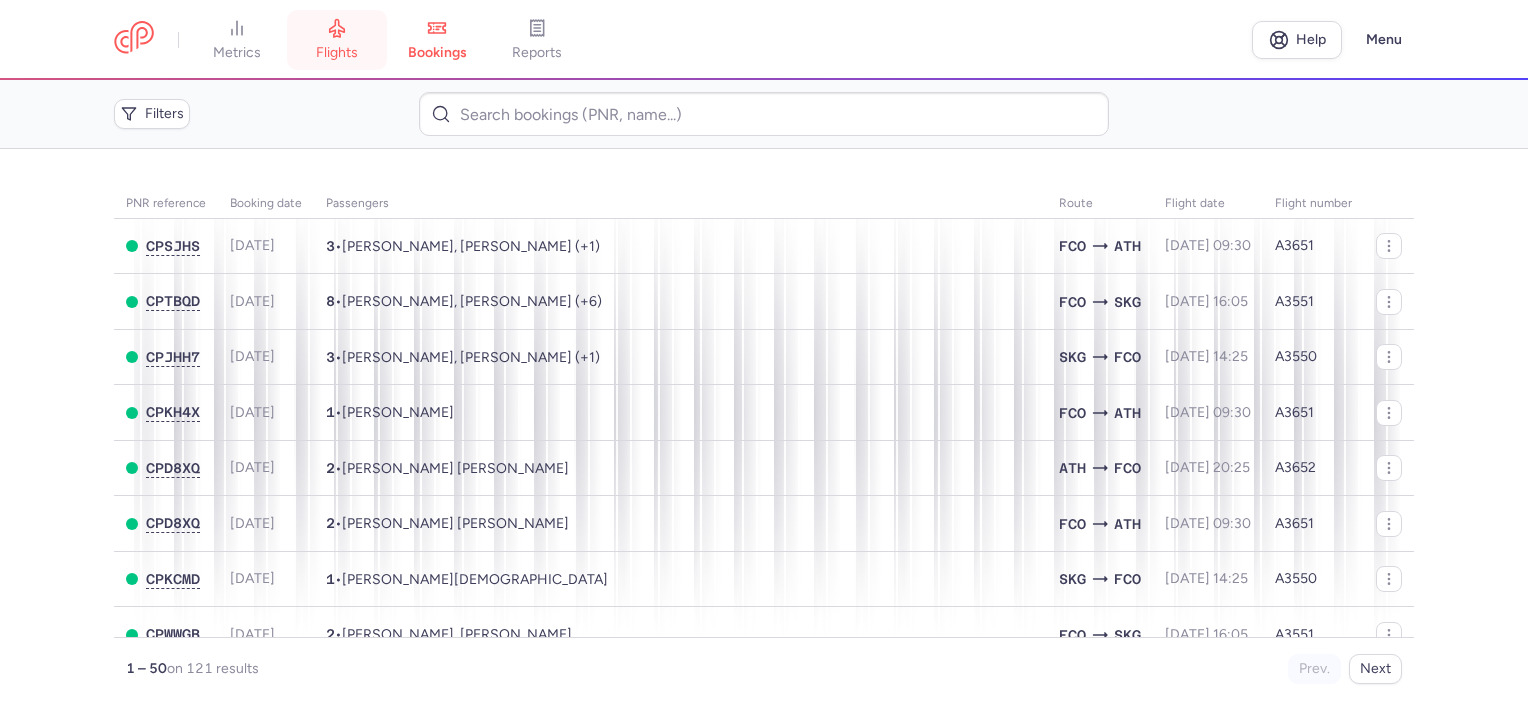 click on "flights" at bounding box center [337, 53] 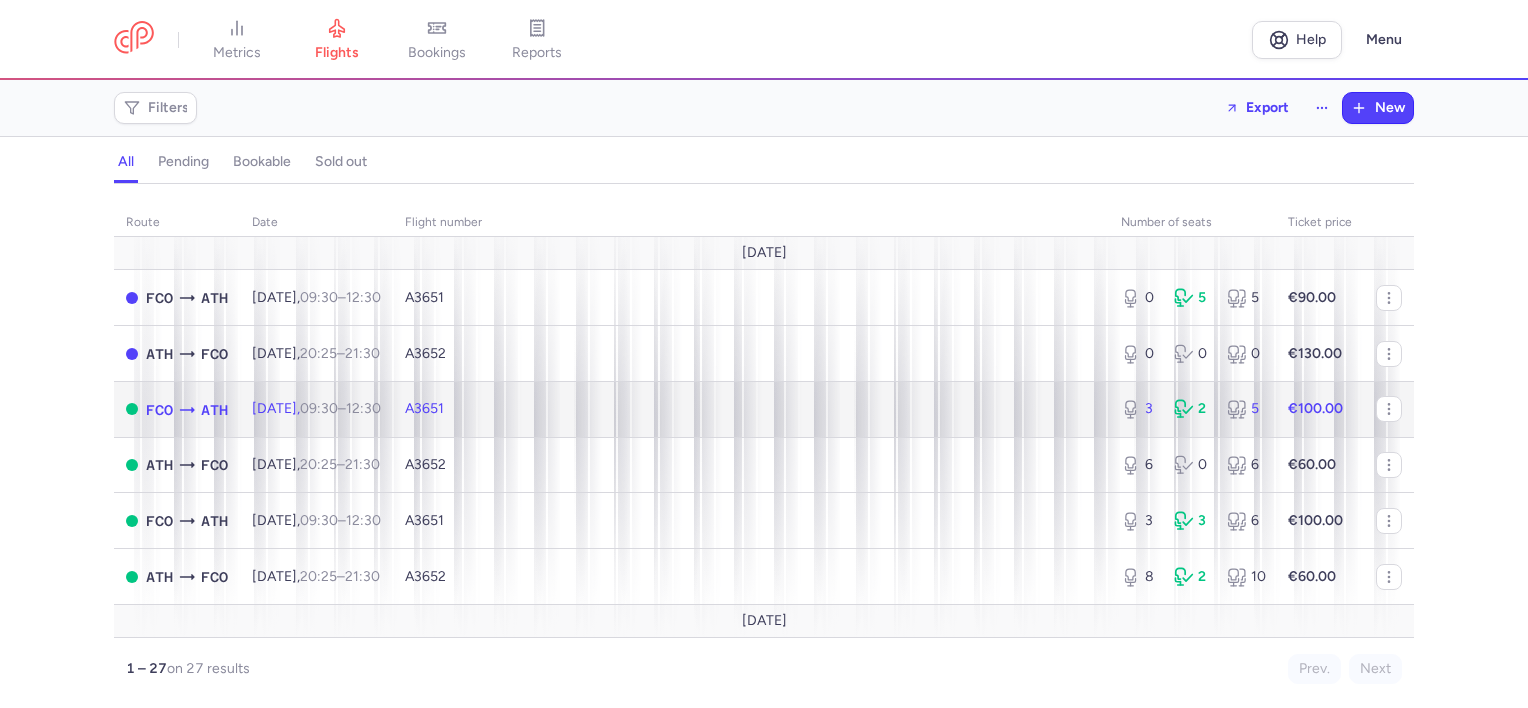 click on "A3651" 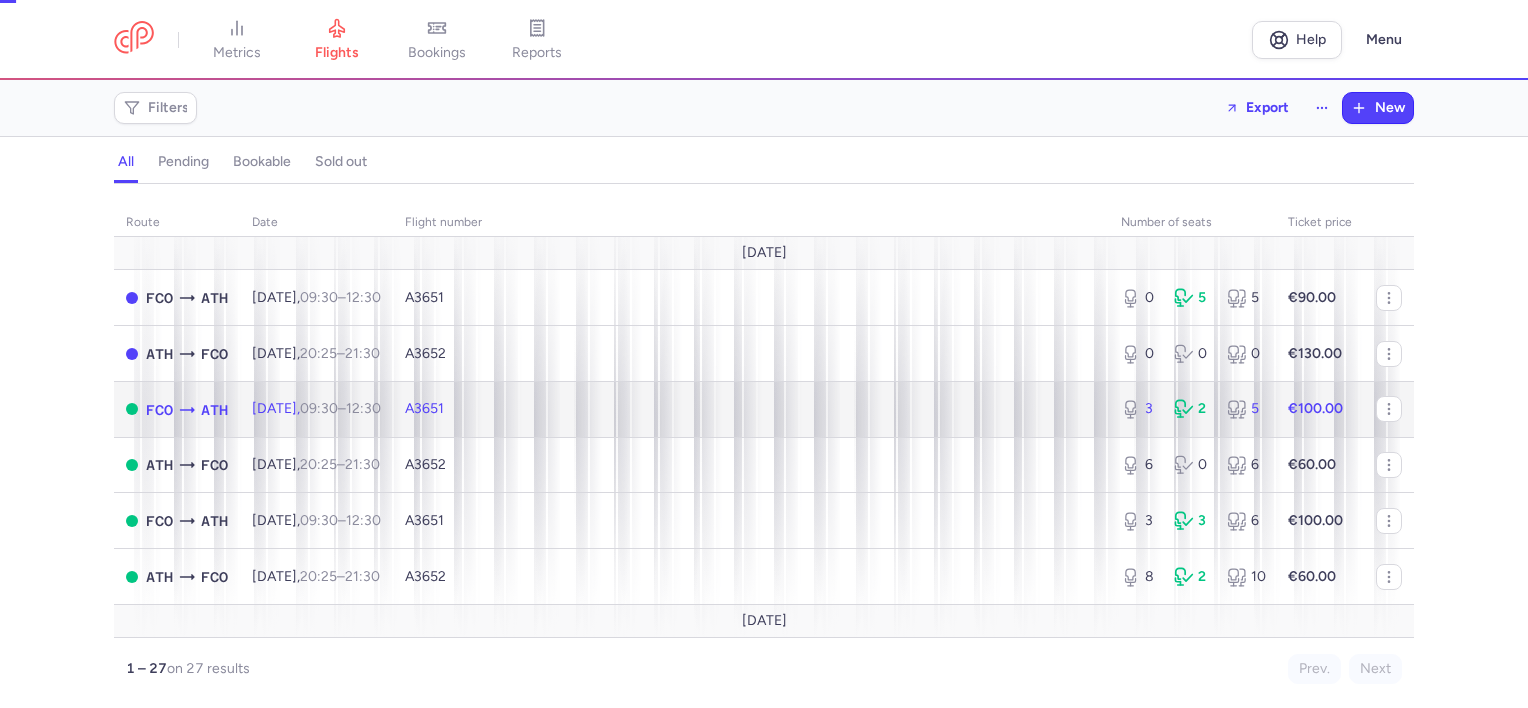 select on "days" 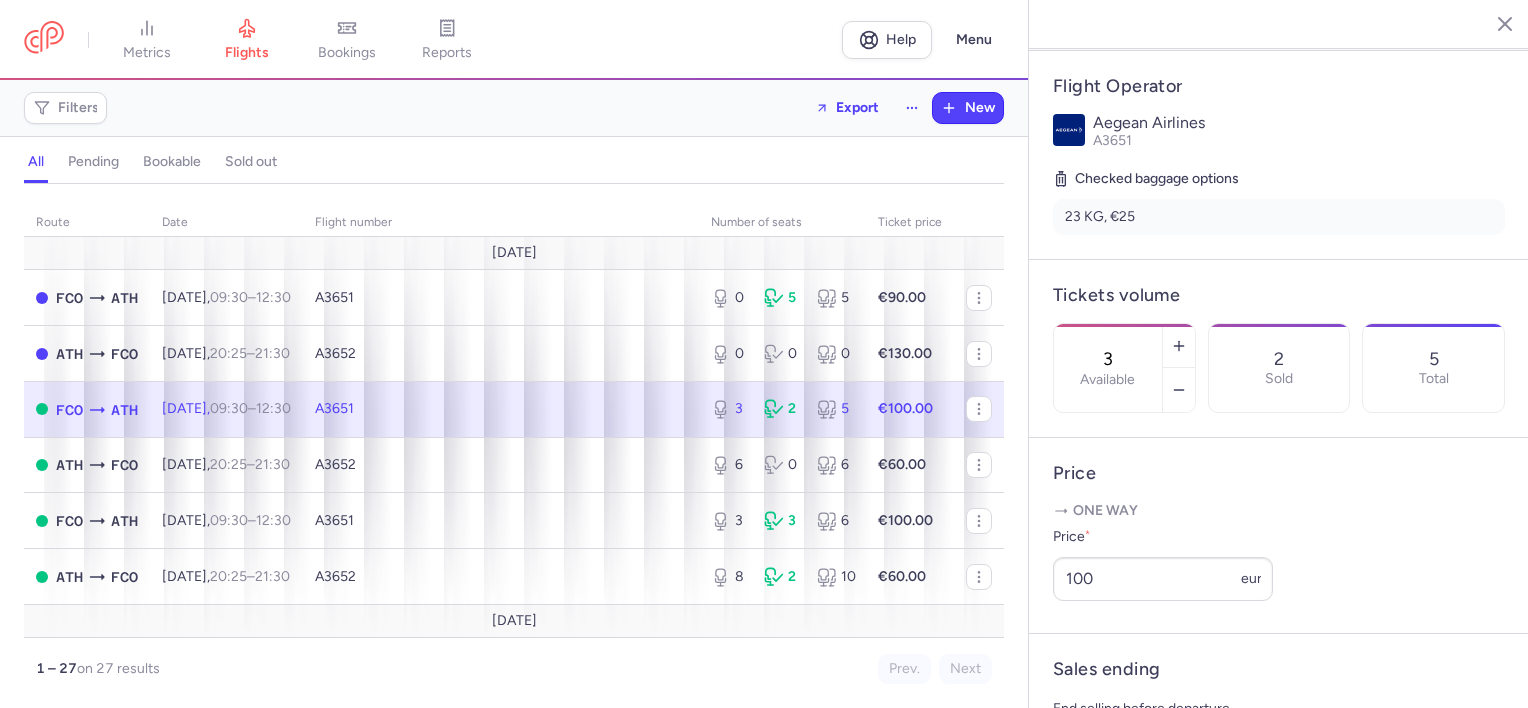 scroll, scrollTop: 400, scrollLeft: 0, axis: vertical 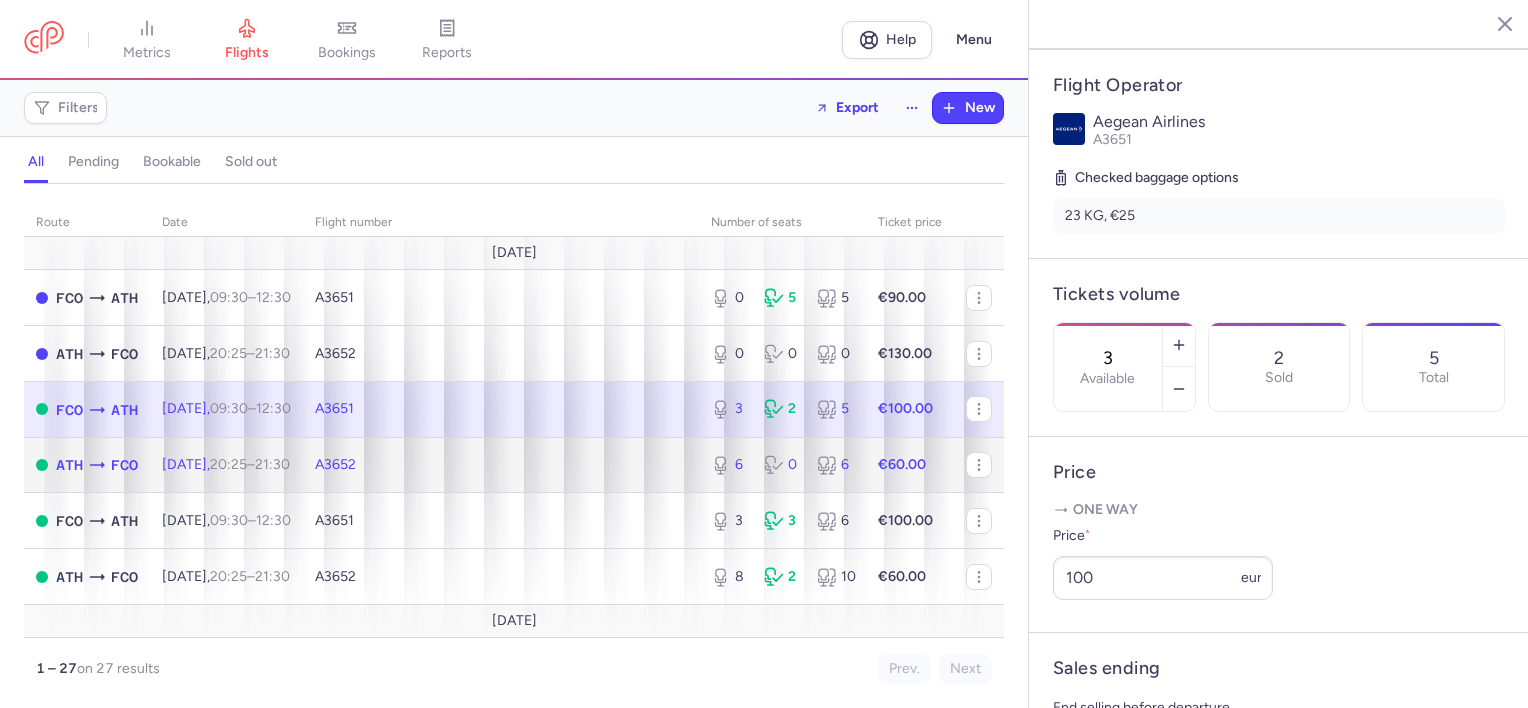 click on "A3652" 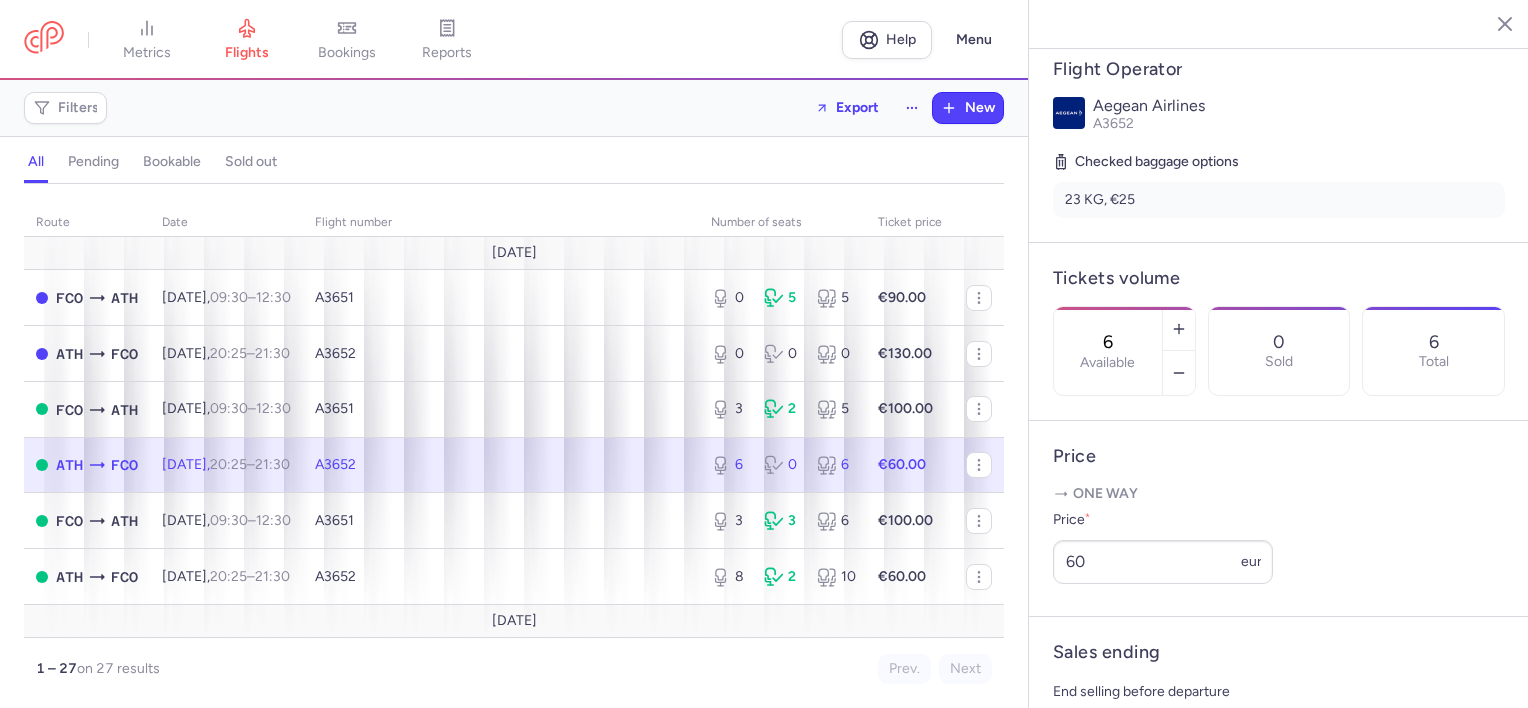 scroll, scrollTop: 384, scrollLeft: 0, axis: vertical 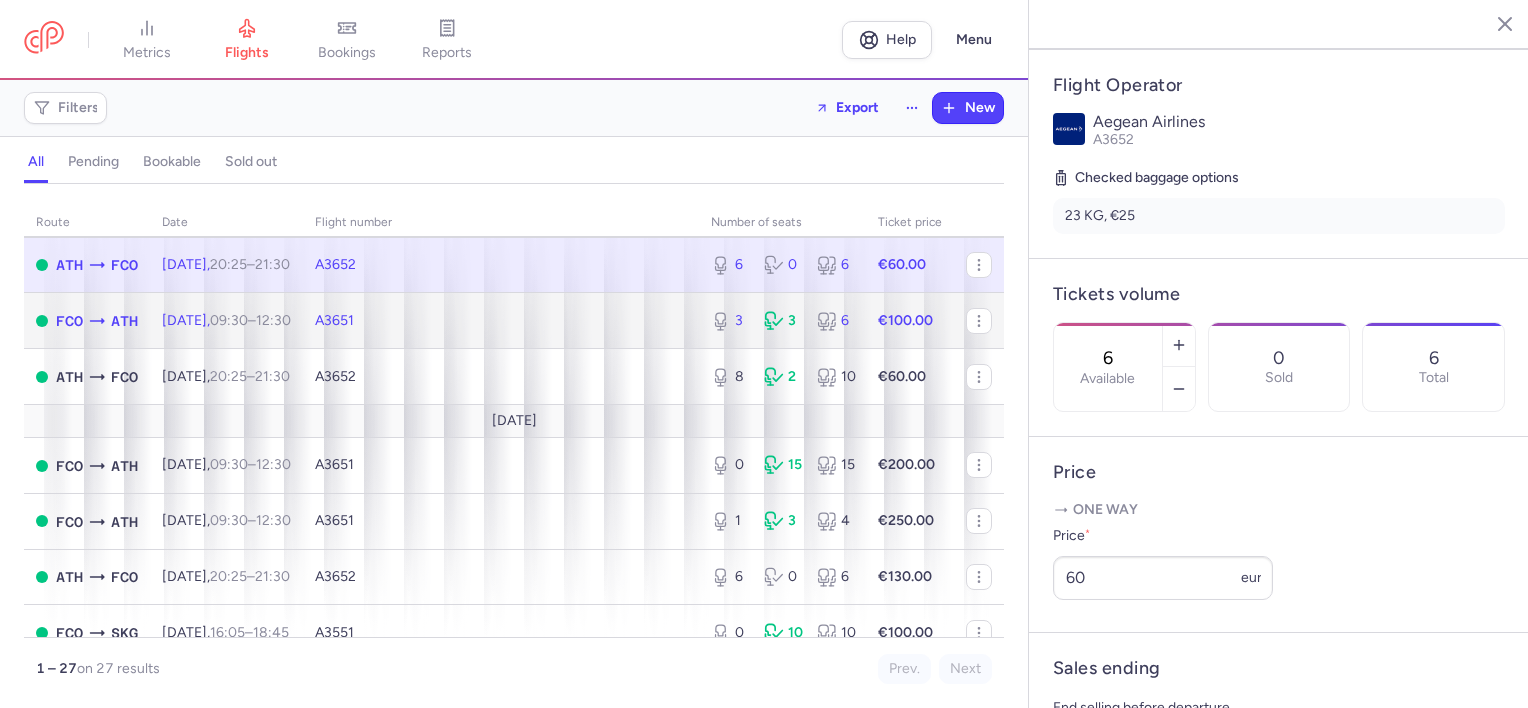 click on "A3651" 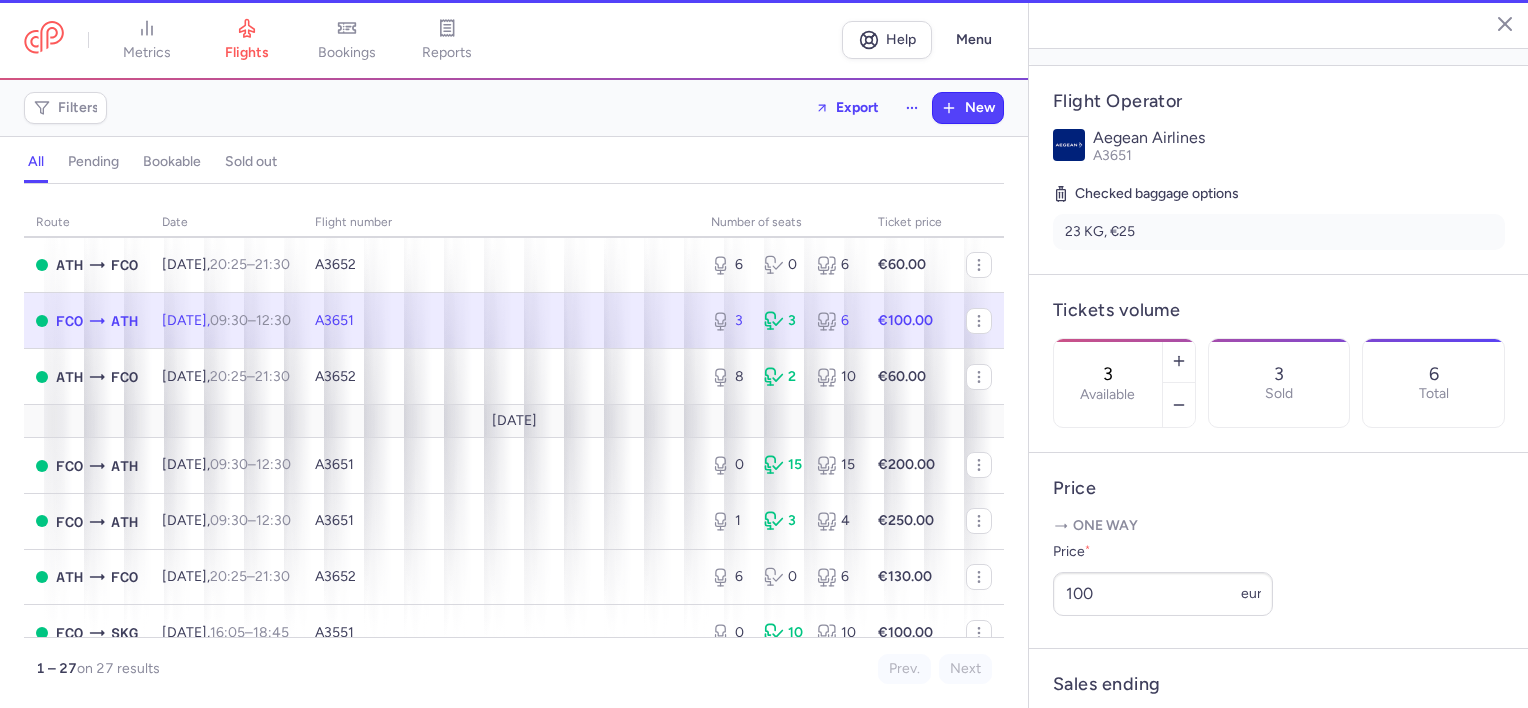 scroll, scrollTop: 400, scrollLeft: 0, axis: vertical 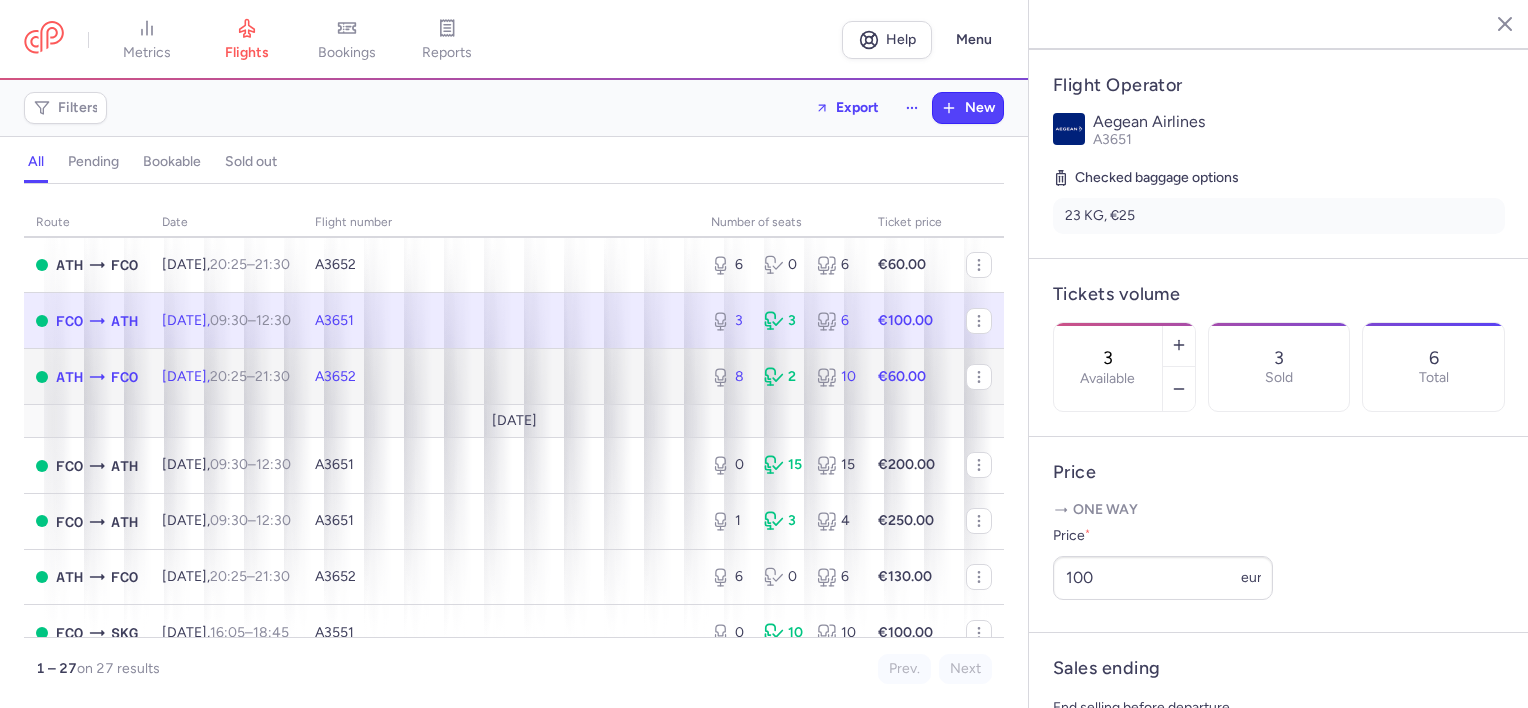 click on "A3652" 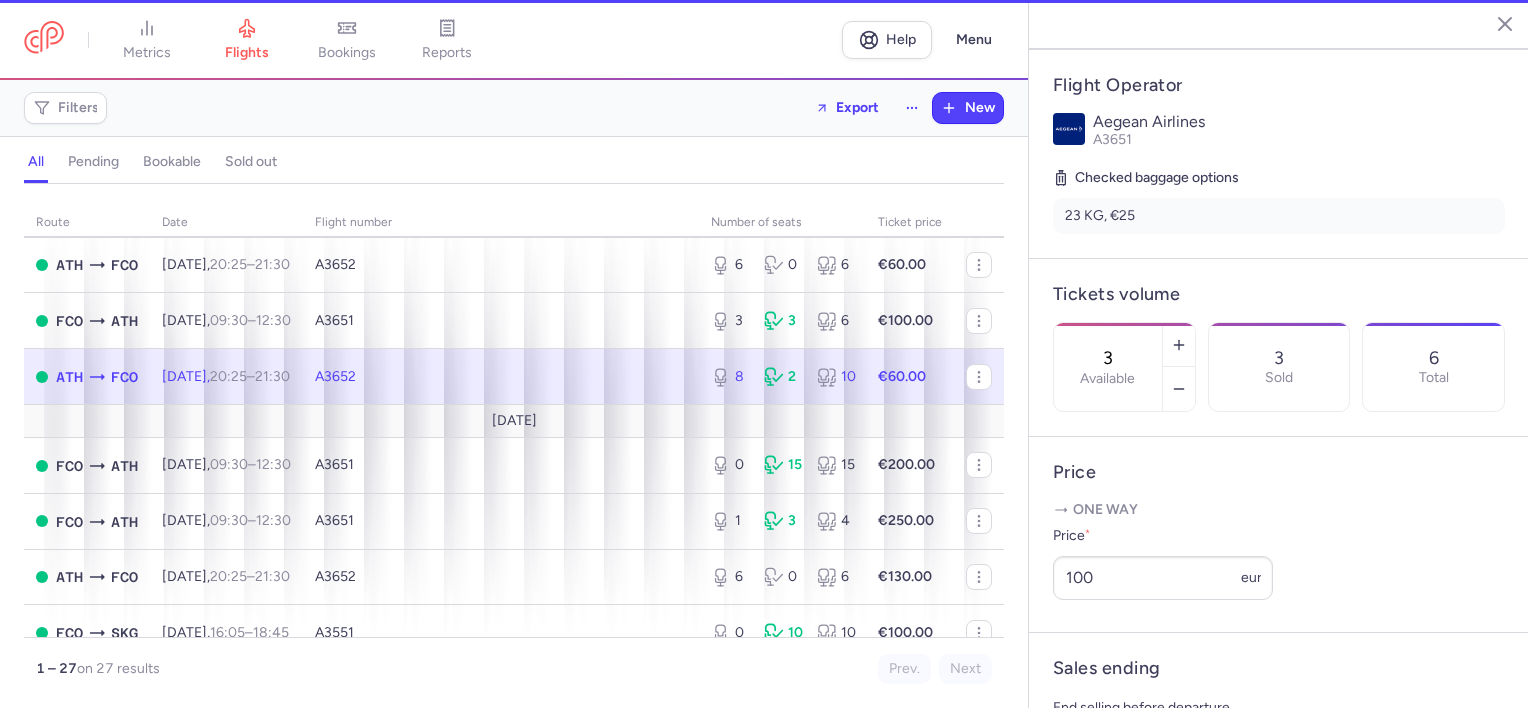 type on "8" 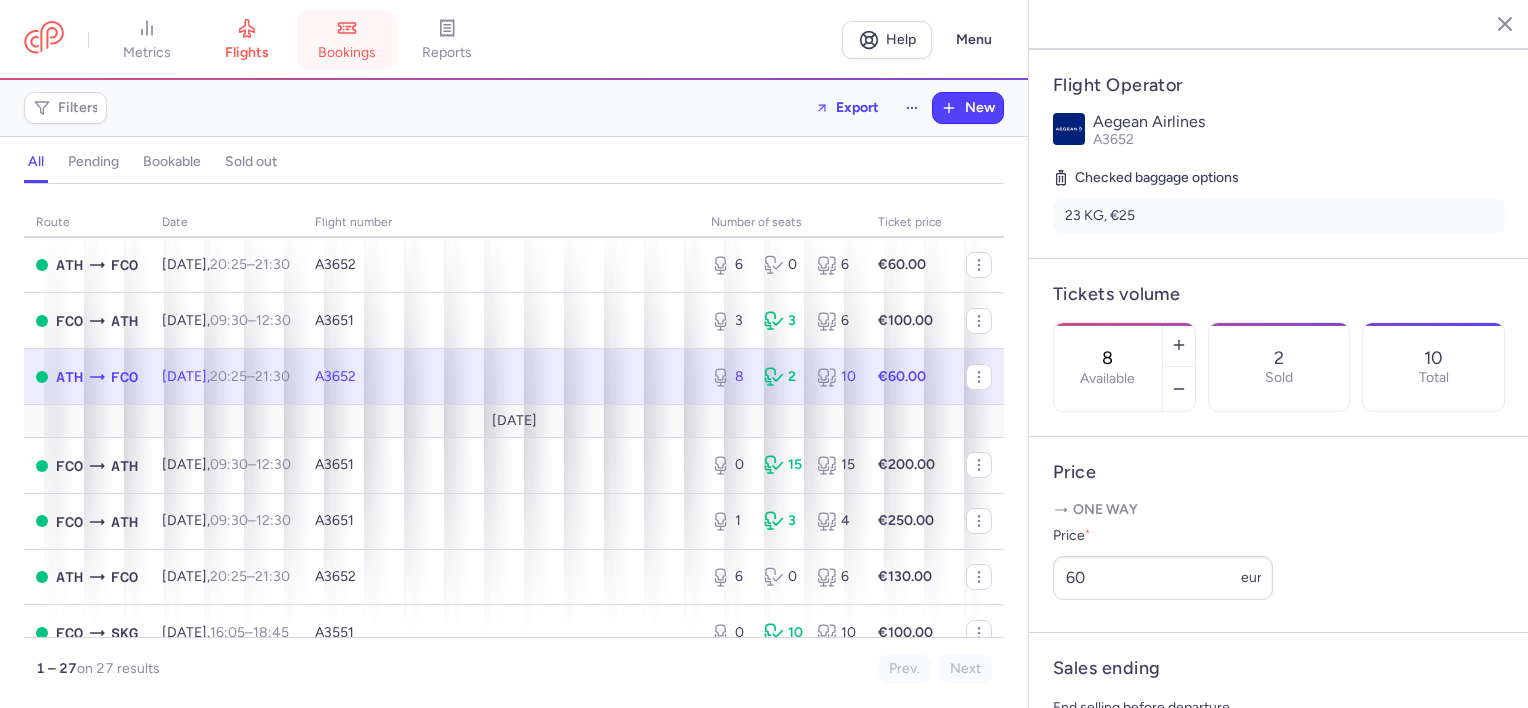 click on "bookings" at bounding box center [347, 53] 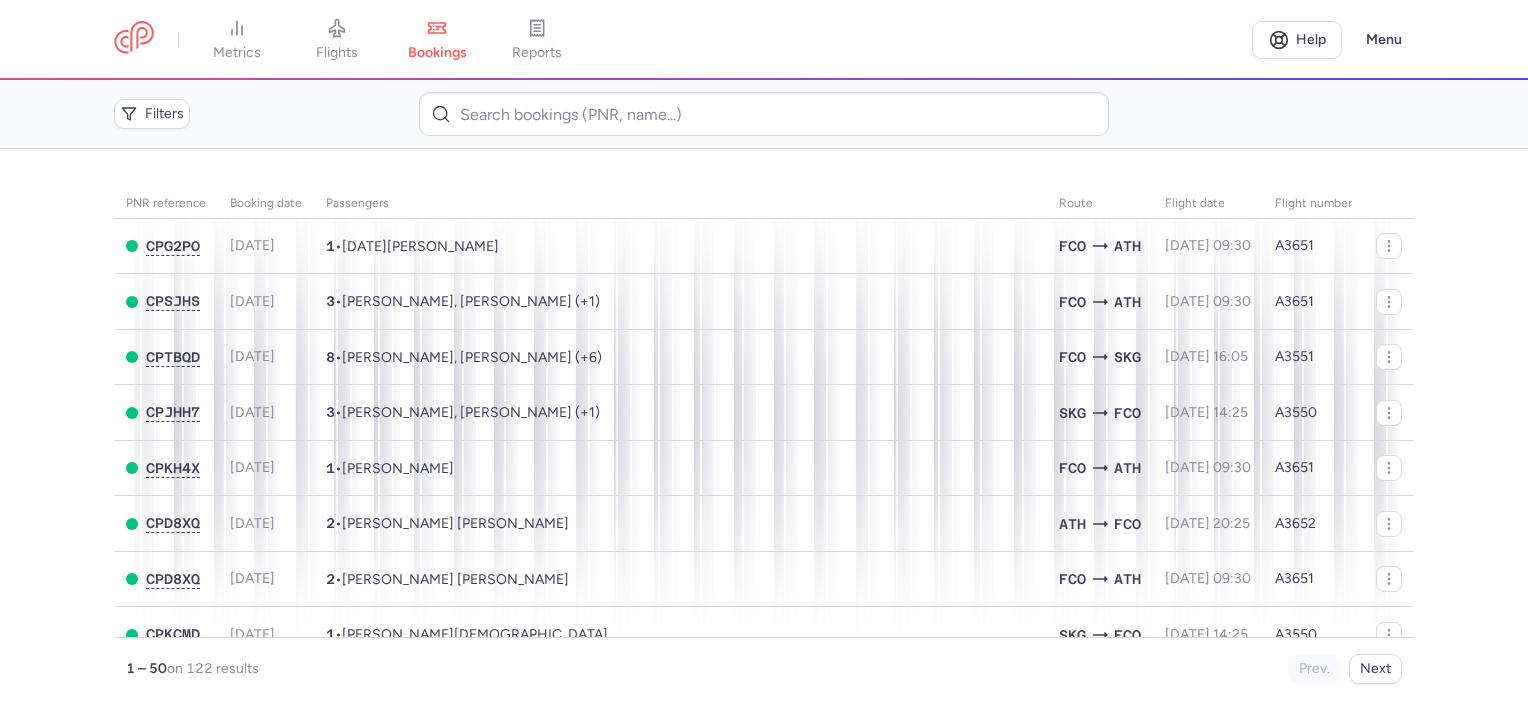 drag, startPoint x: 938, startPoint y: 180, endPoint x: 612, endPoint y: 8, distance: 368.59192 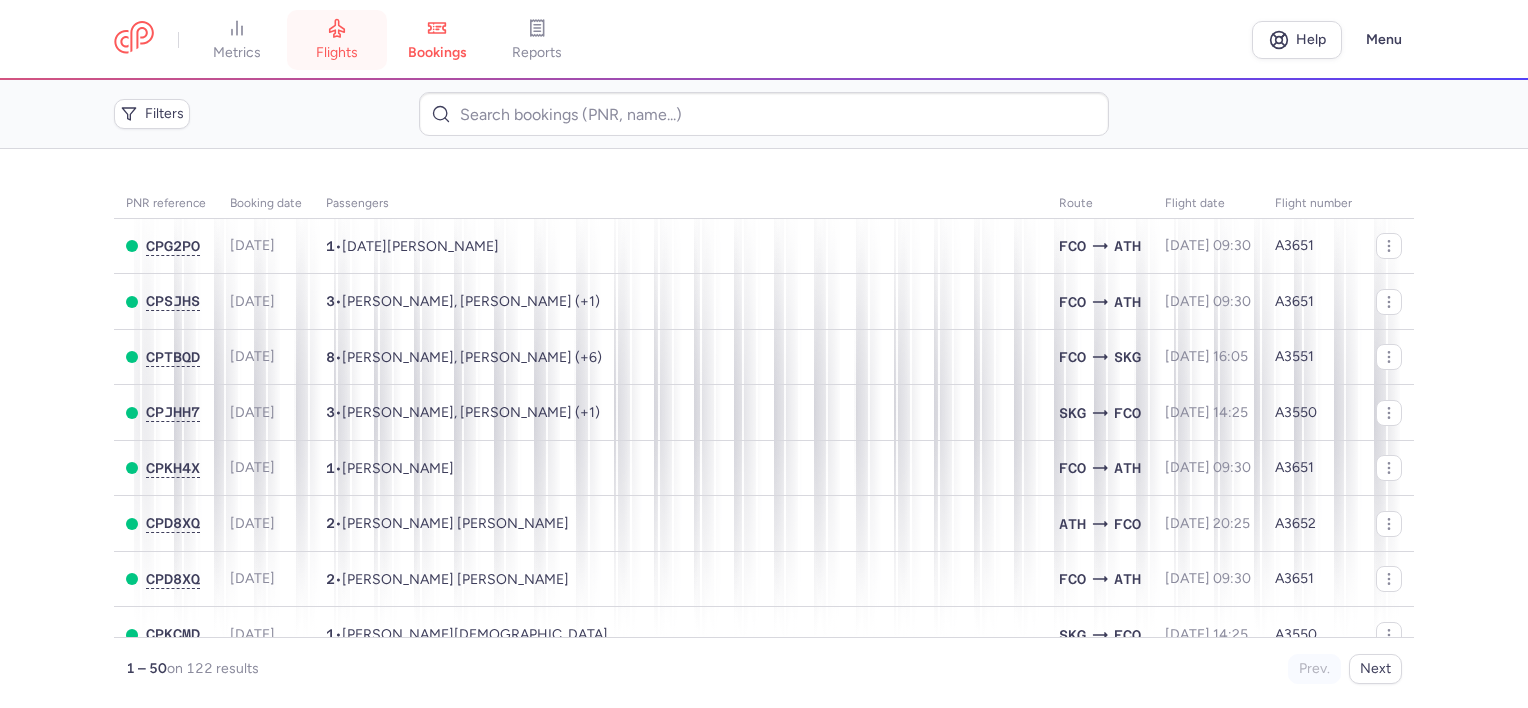 click on "flights" at bounding box center (337, 53) 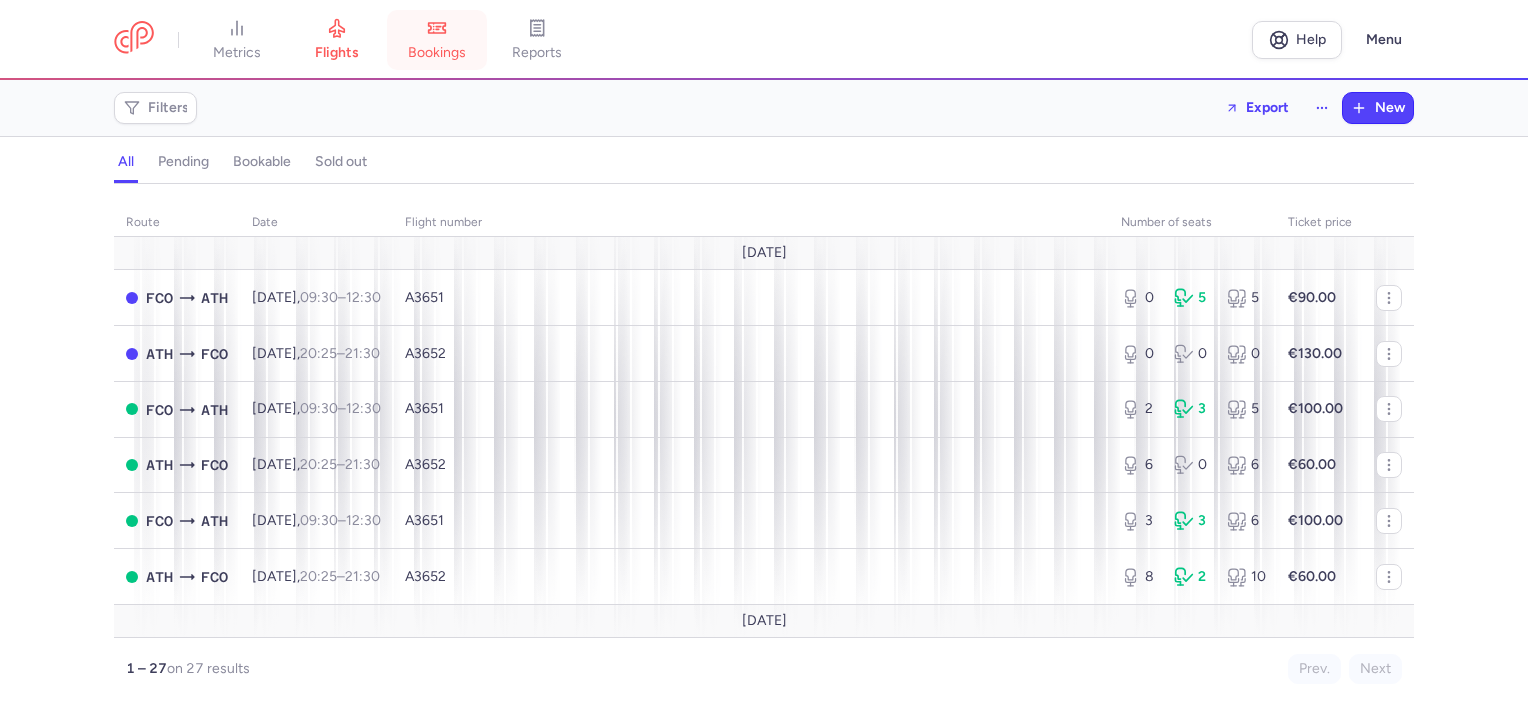 click 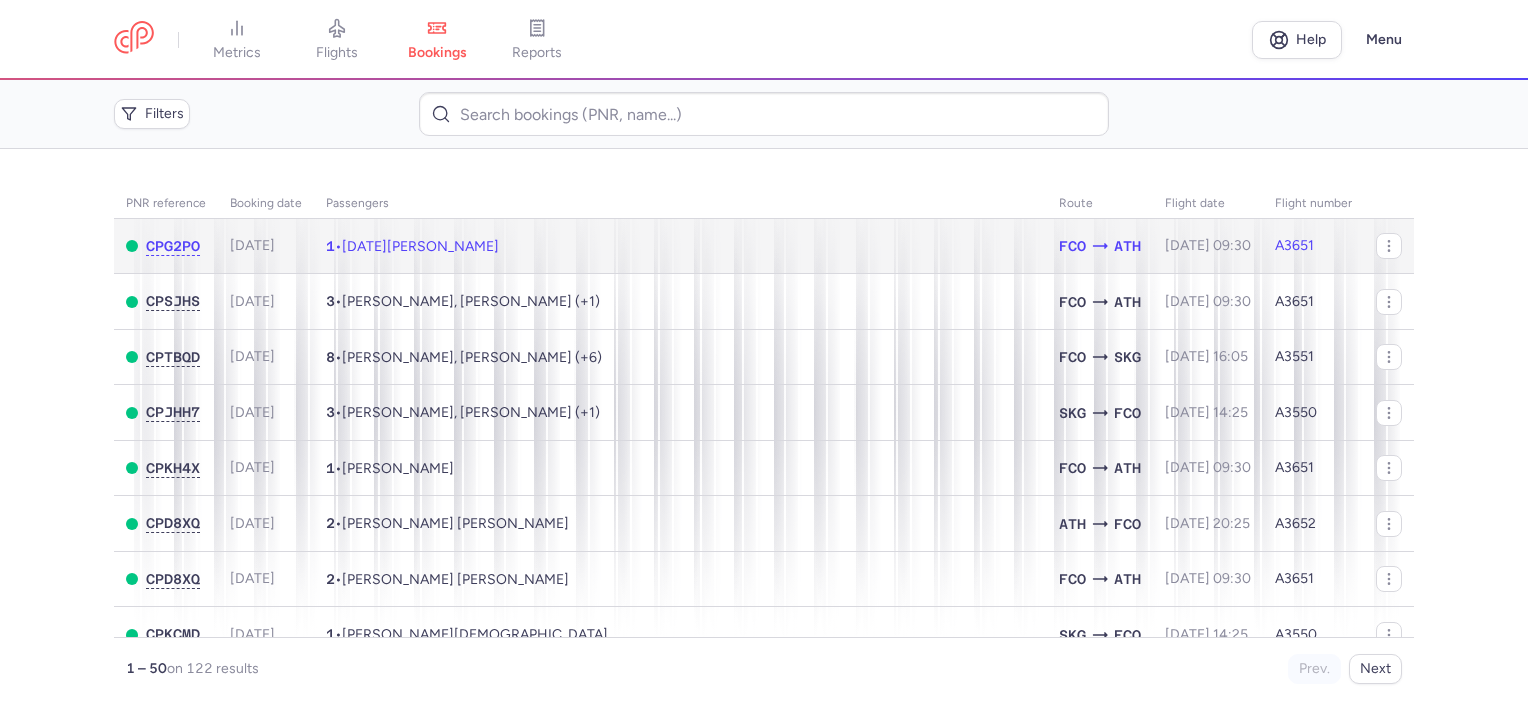 click on "1  •  [DATE][PERSON_NAME]" 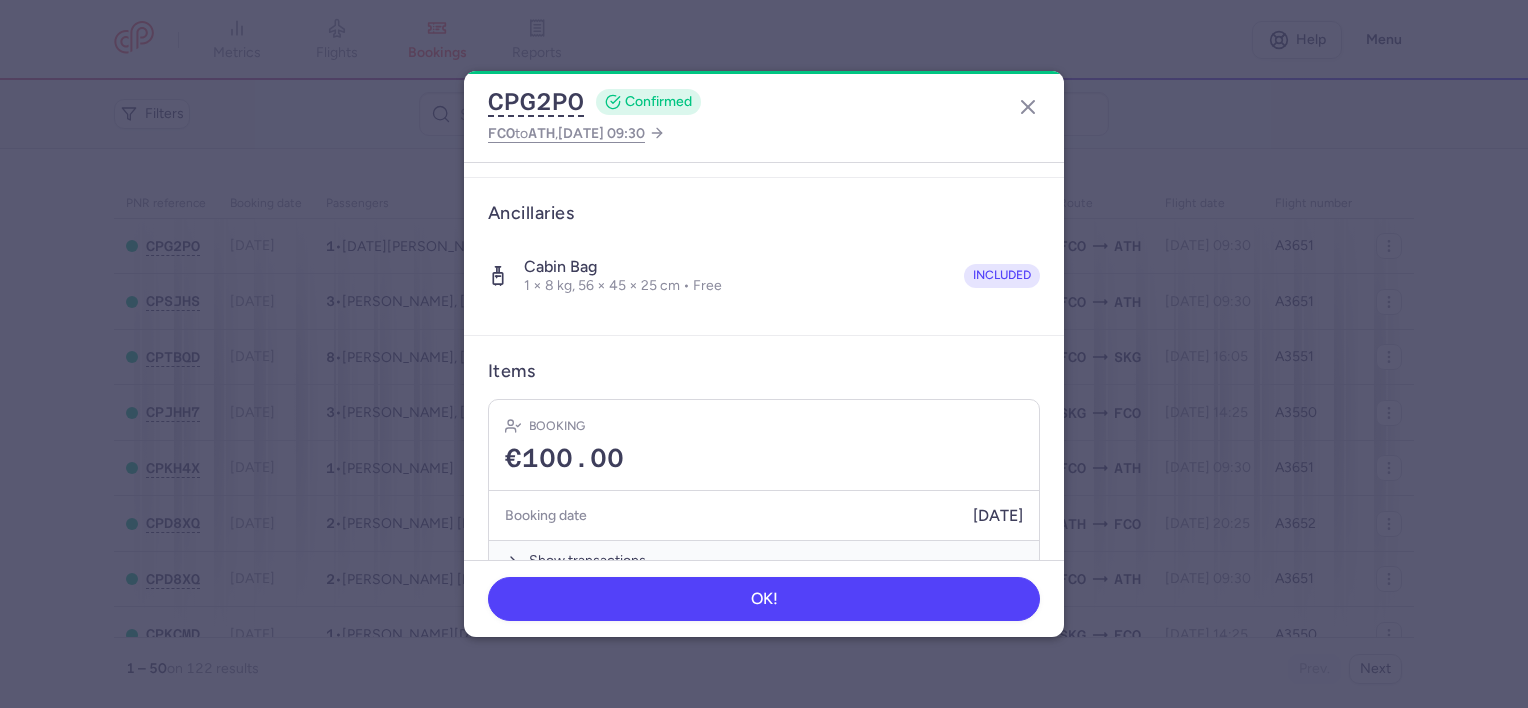 scroll, scrollTop: 342, scrollLeft: 0, axis: vertical 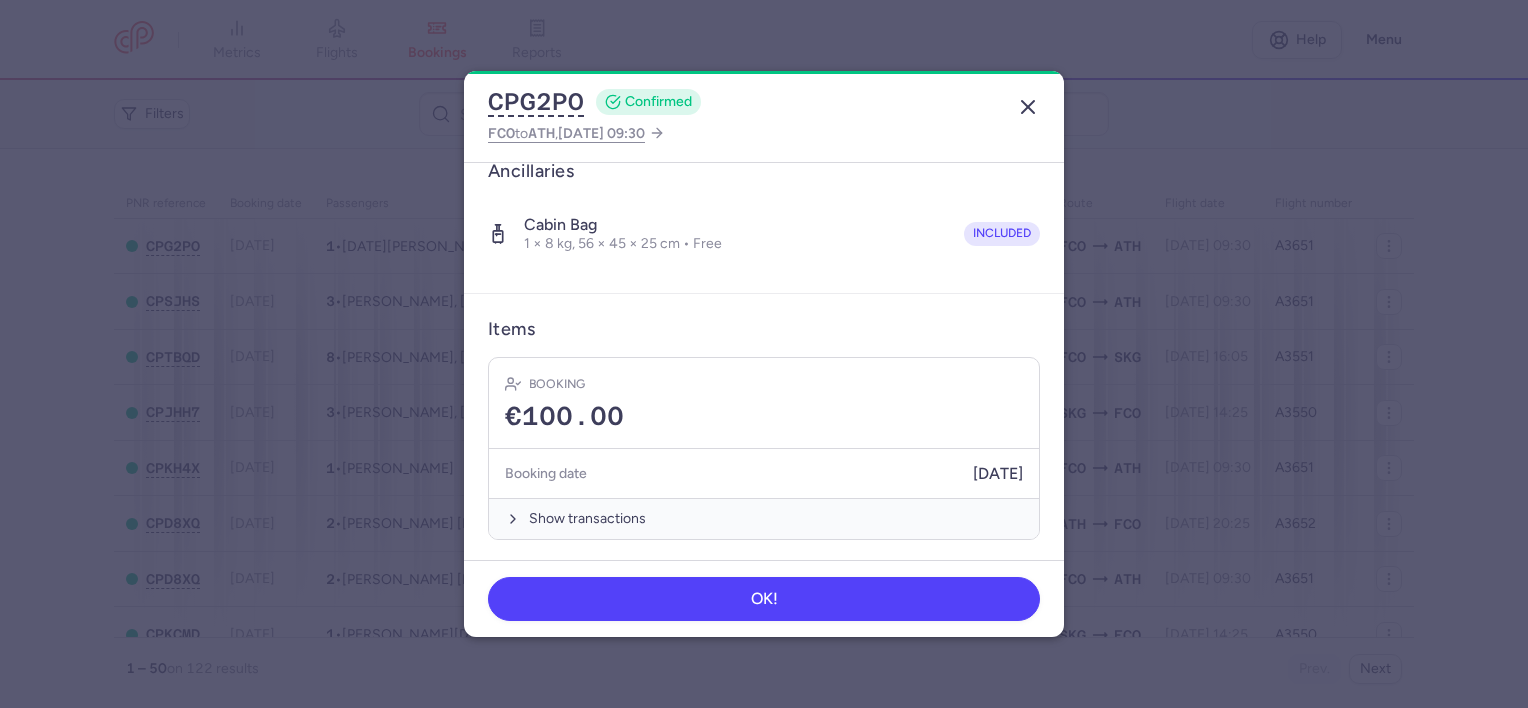 click 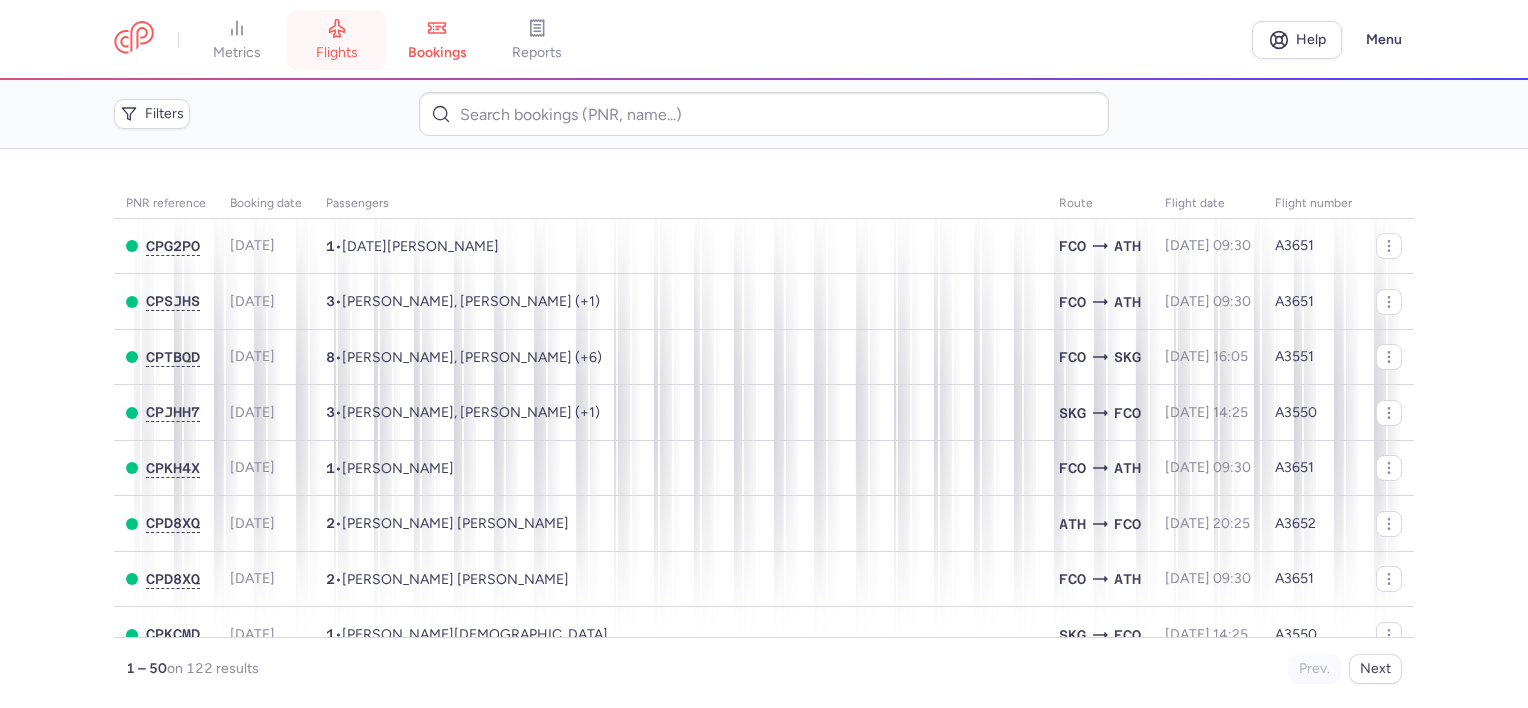 click on "flights" at bounding box center [337, 53] 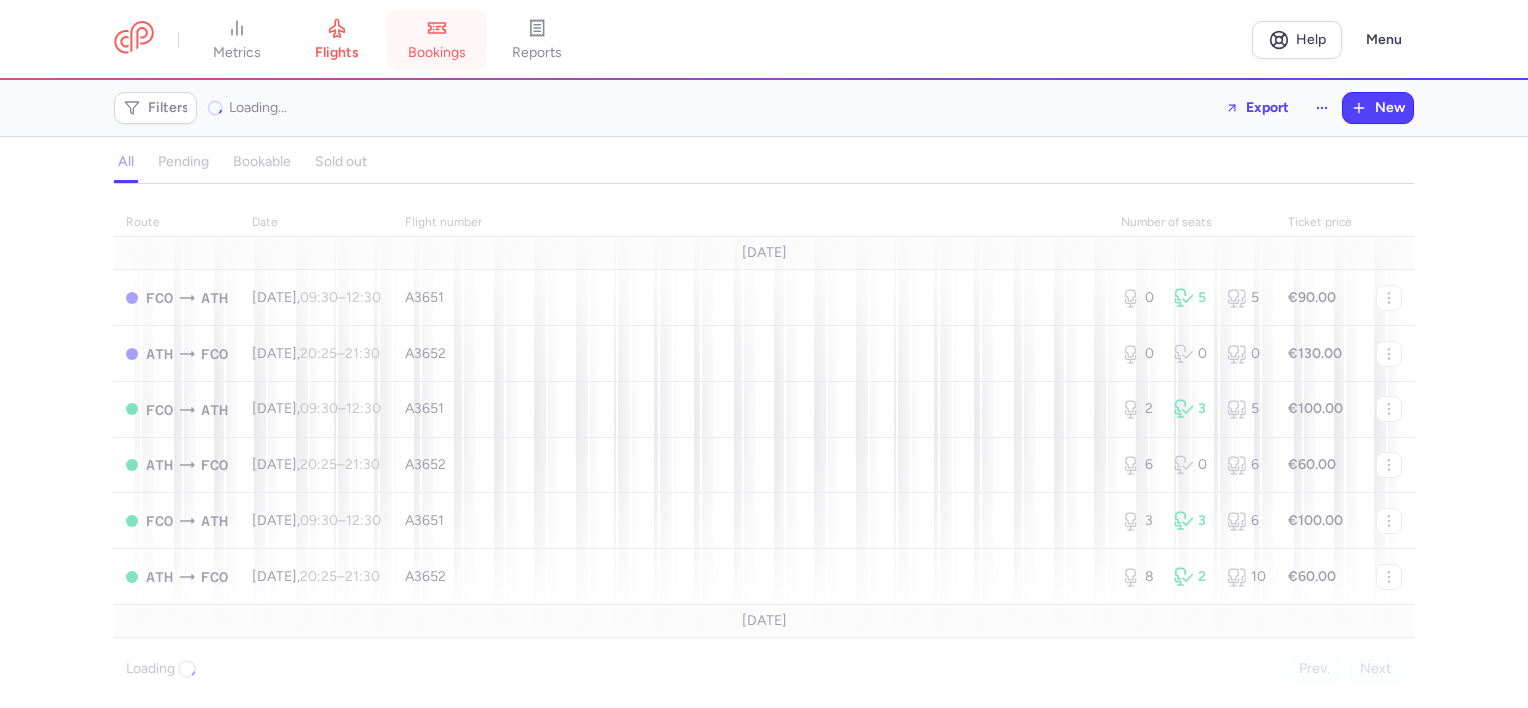 click 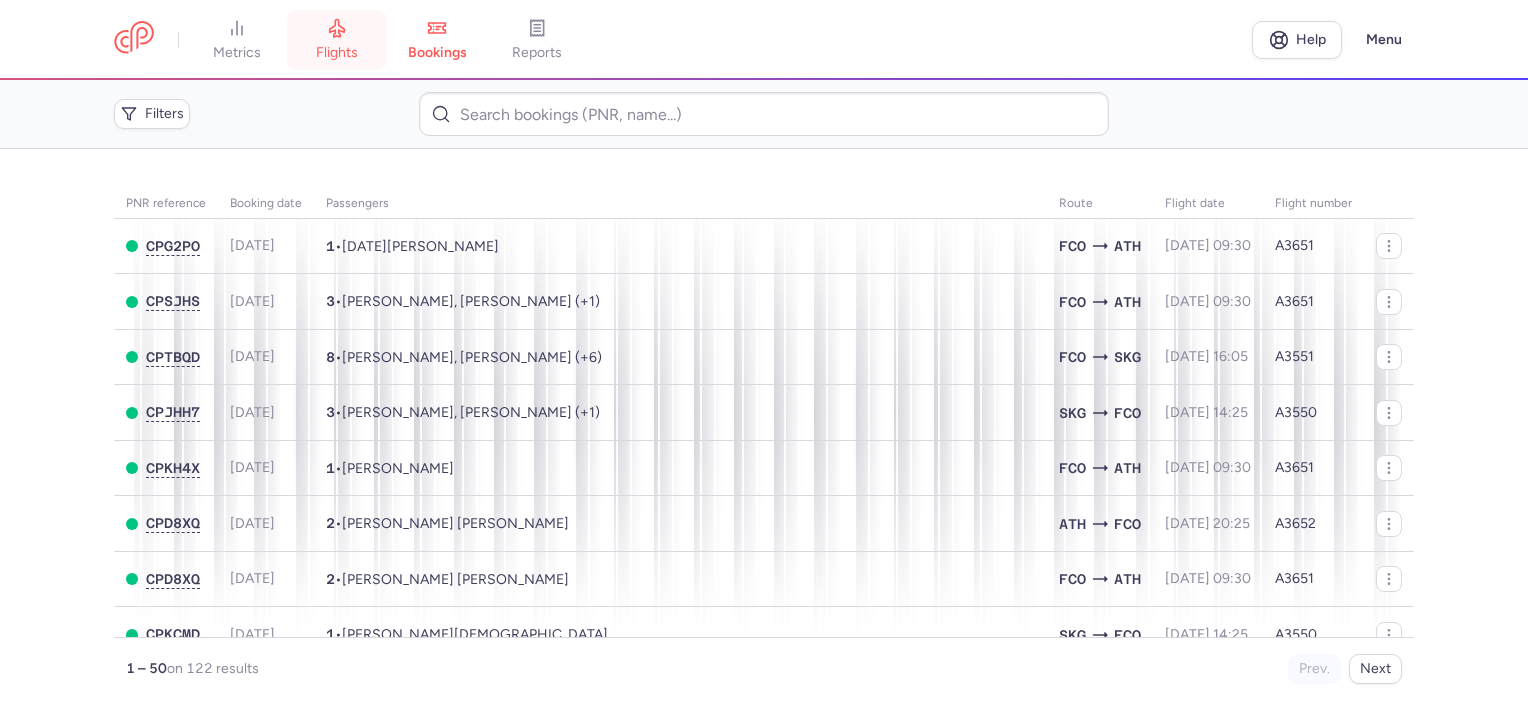 click on "flights" at bounding box center [337, 40] 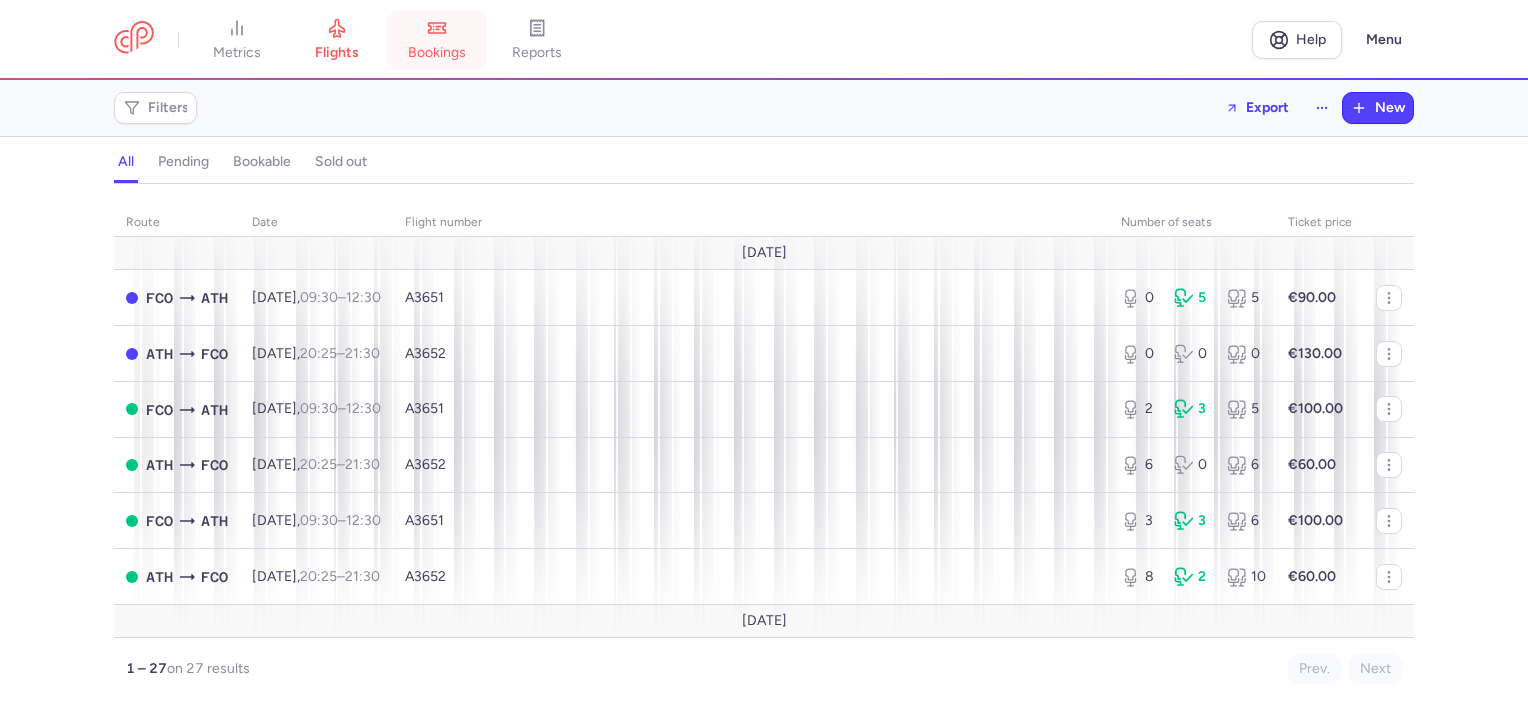 click on "bookings" at bounding box center (437, 40) 